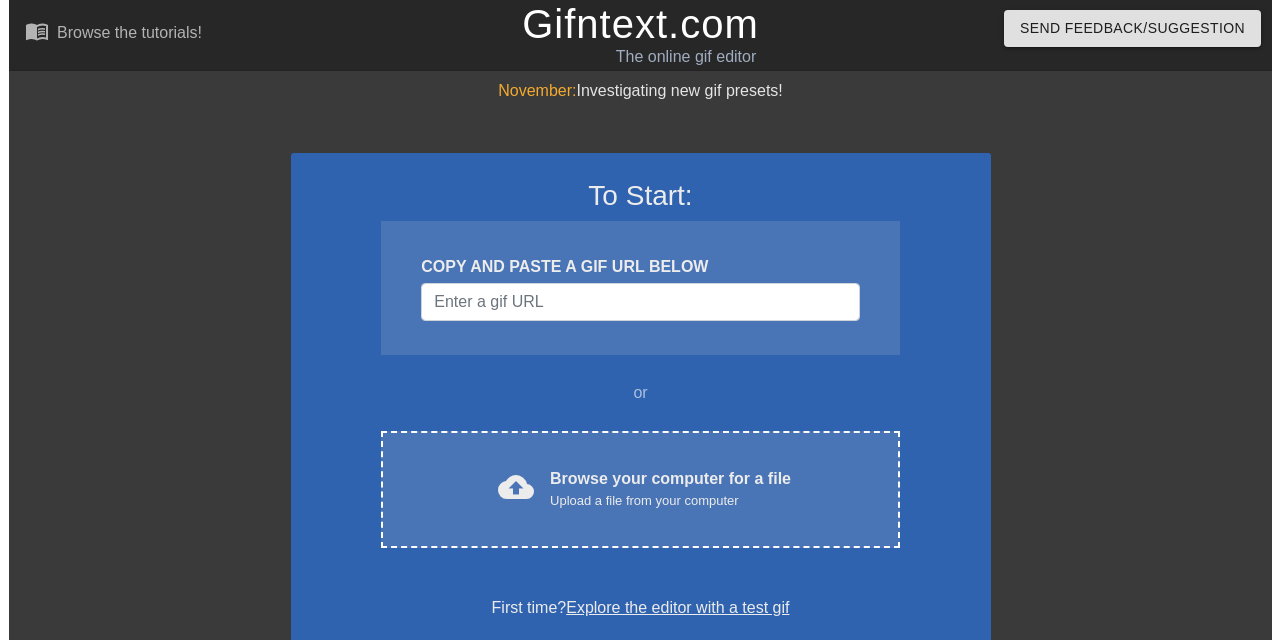 scroll, scrollTop: 0, scrollLeft: 0, axis: both 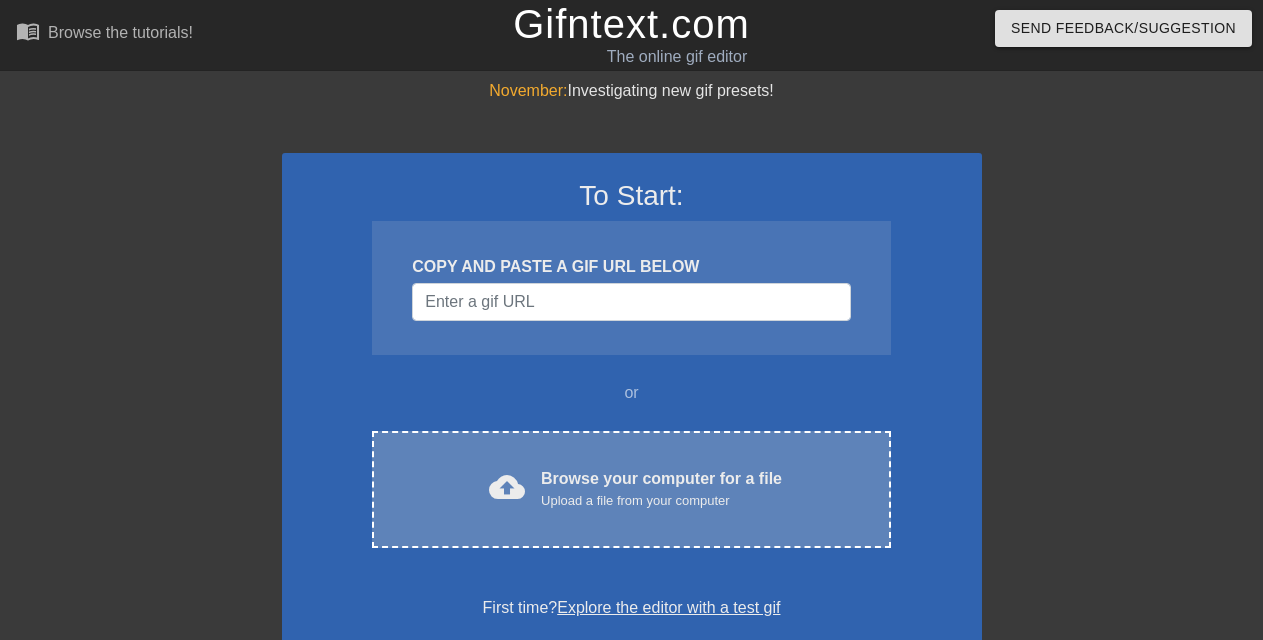 drag, startPoint x: 0, startPoint y: 0, endPoint x: 649, endPoint y: 483, distance: 809.00555 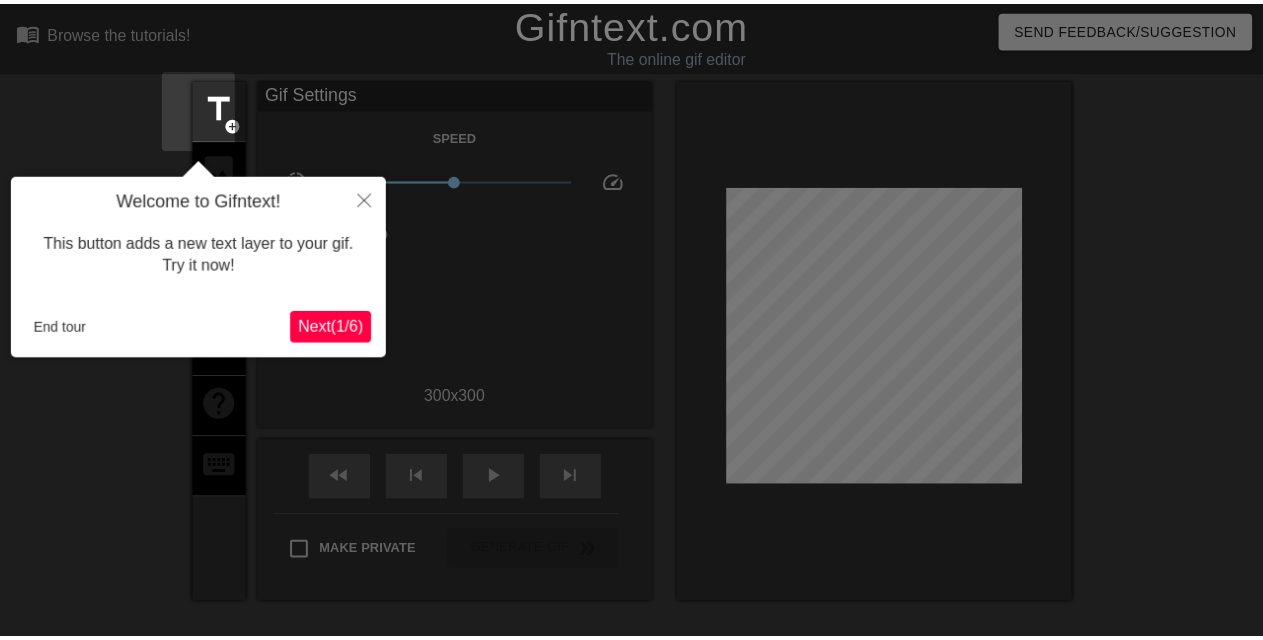 scroll, scrollTop: 49, scrollLeft: 0, axis: vertical 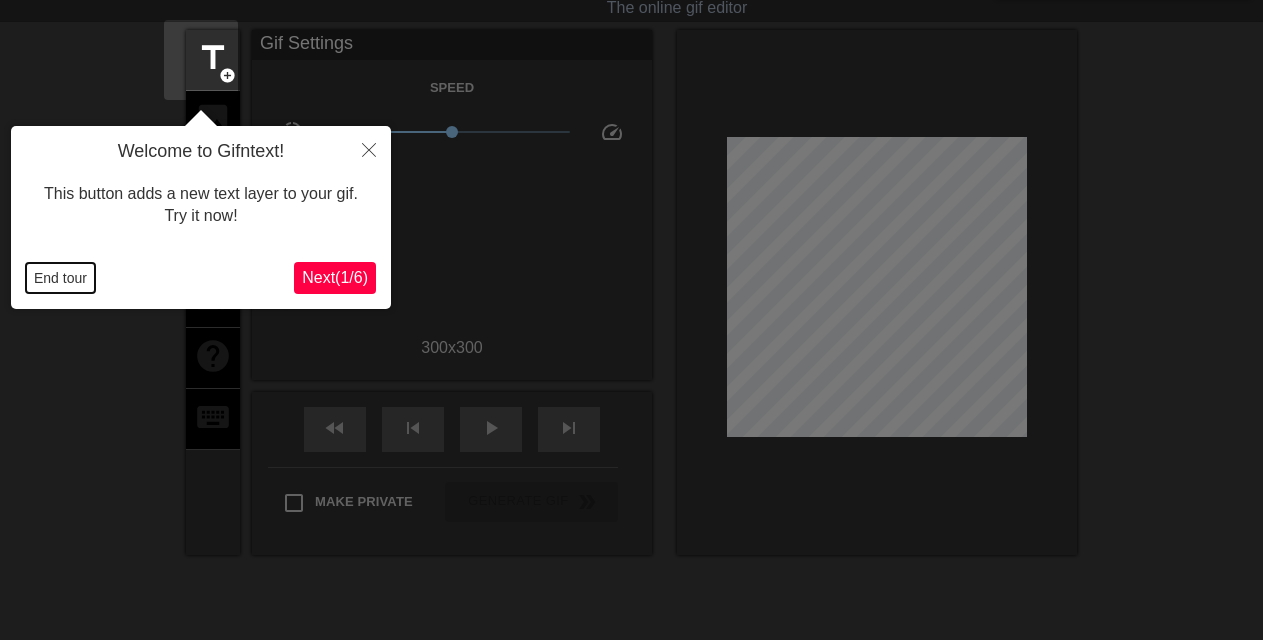 click on "End tour" at bounding box center (60, 278) 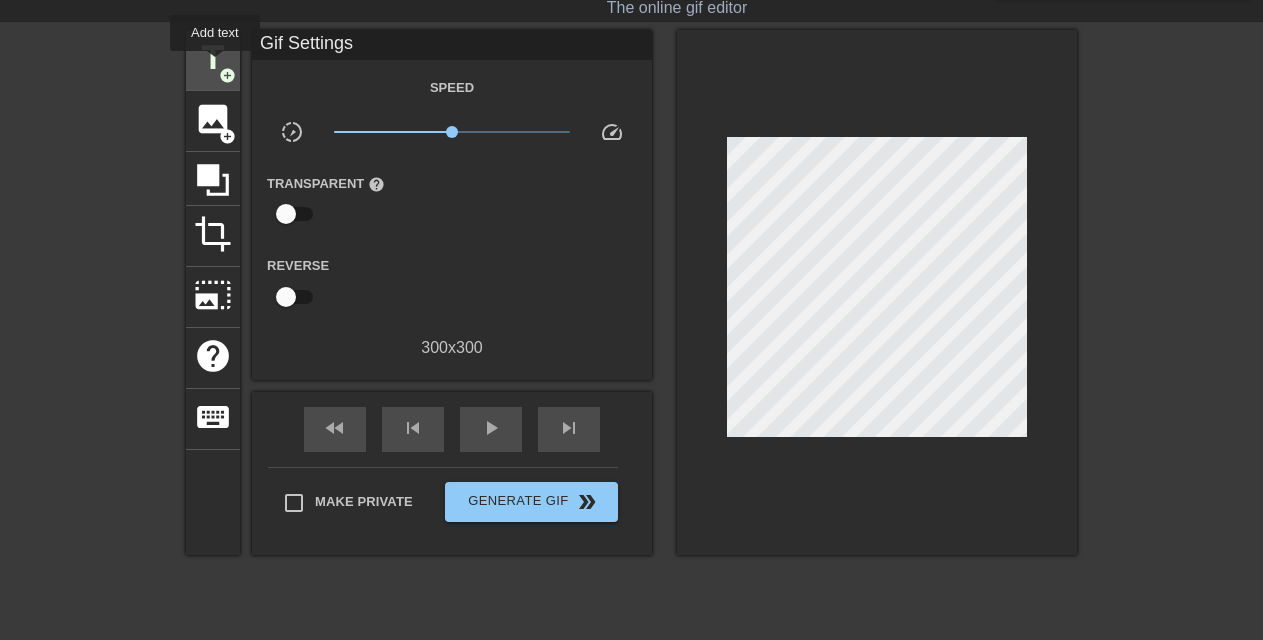 click on "title" at bounding box center [213, 58] 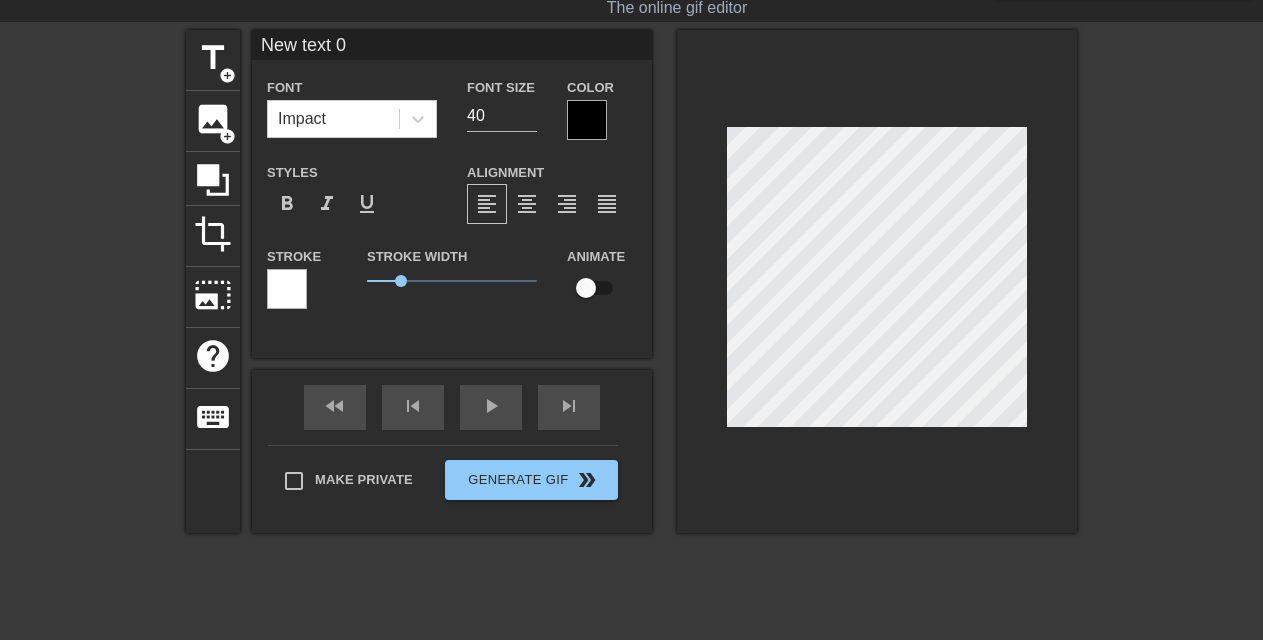 type on "New text" 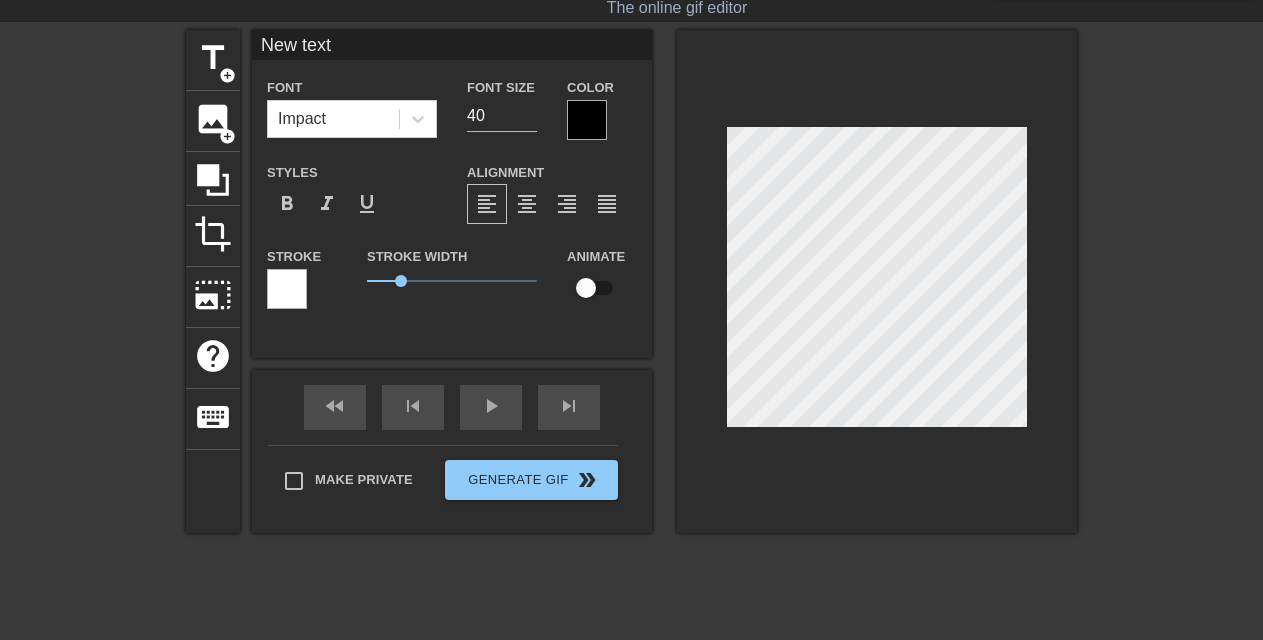 scroll, scrollTop: 3, scrollLeft: 4, axis: both 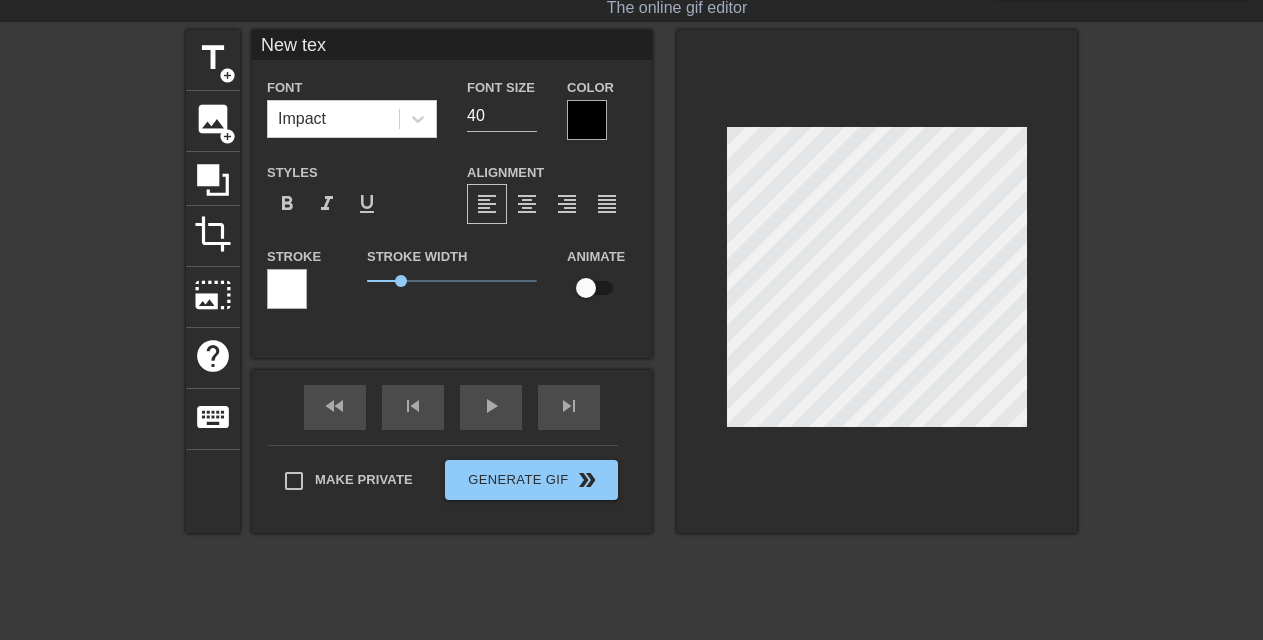 type on "New te" 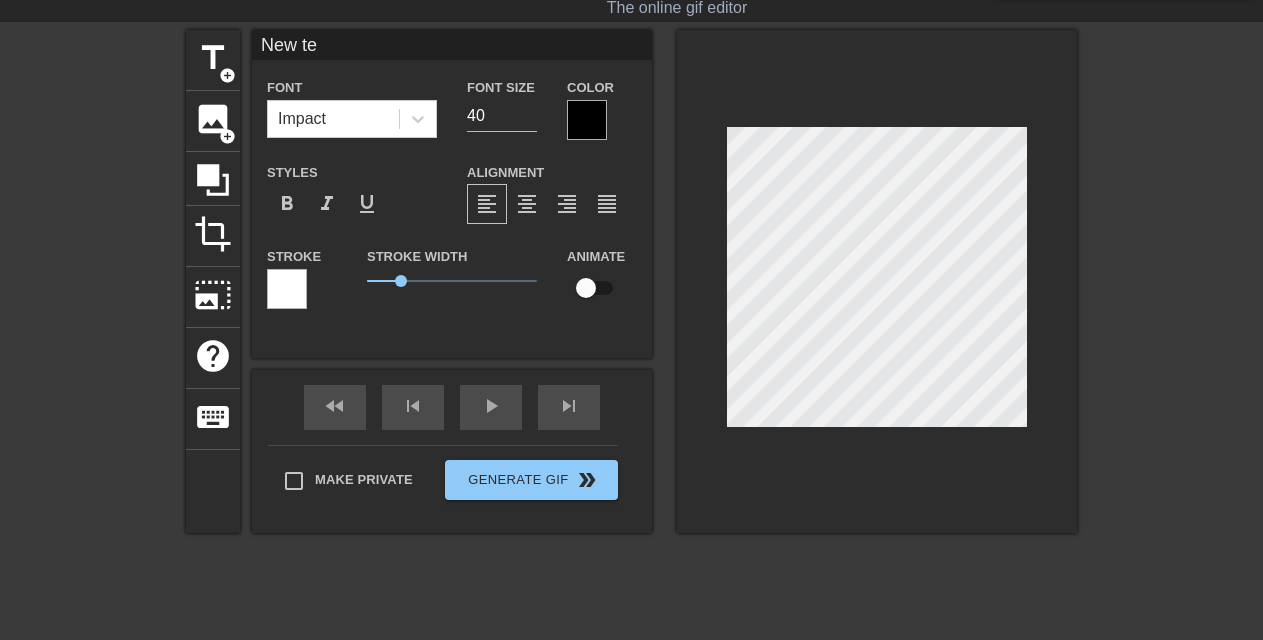 type on "New t" 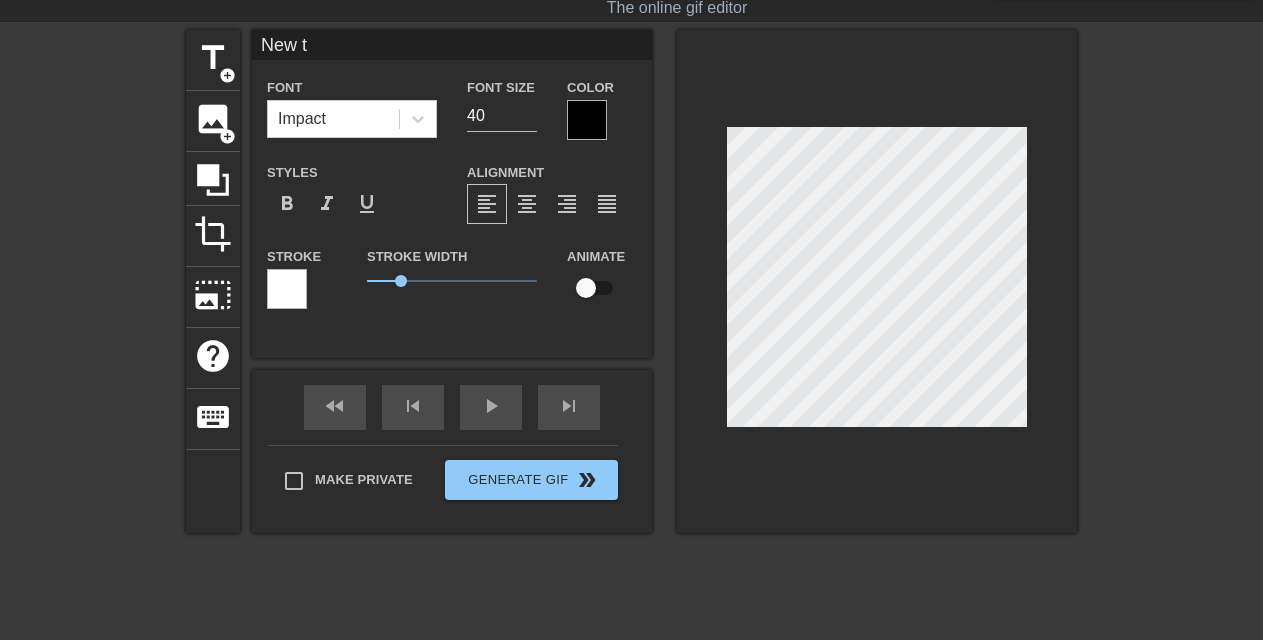 type on "New" 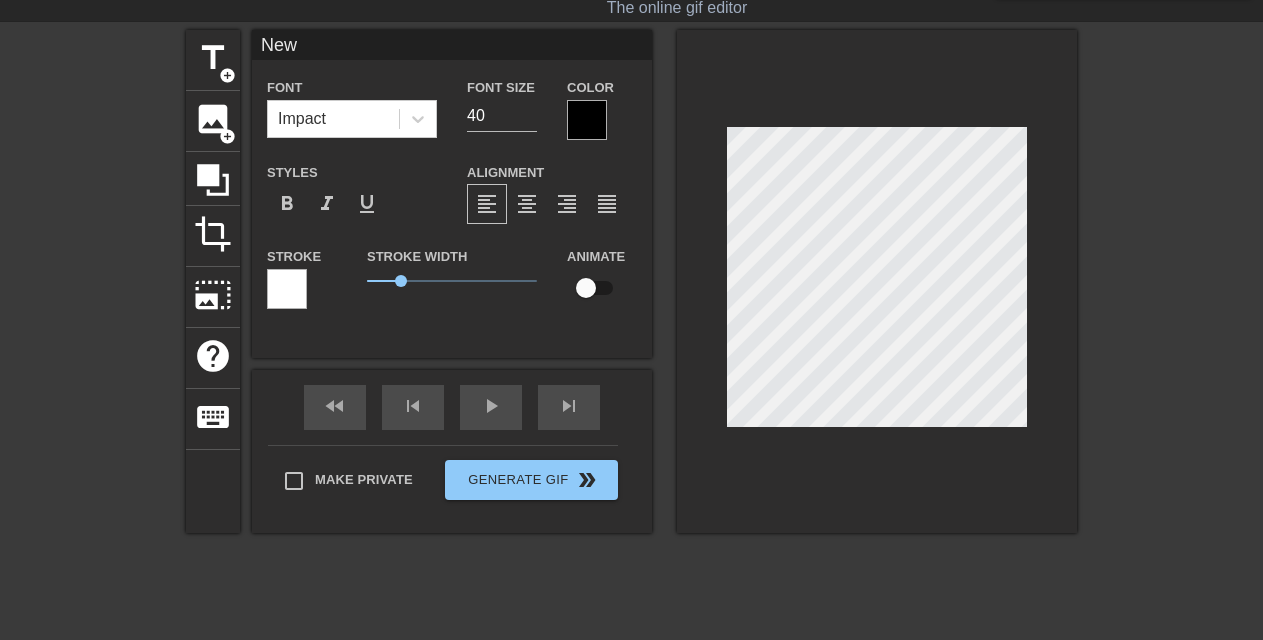 type on "New" 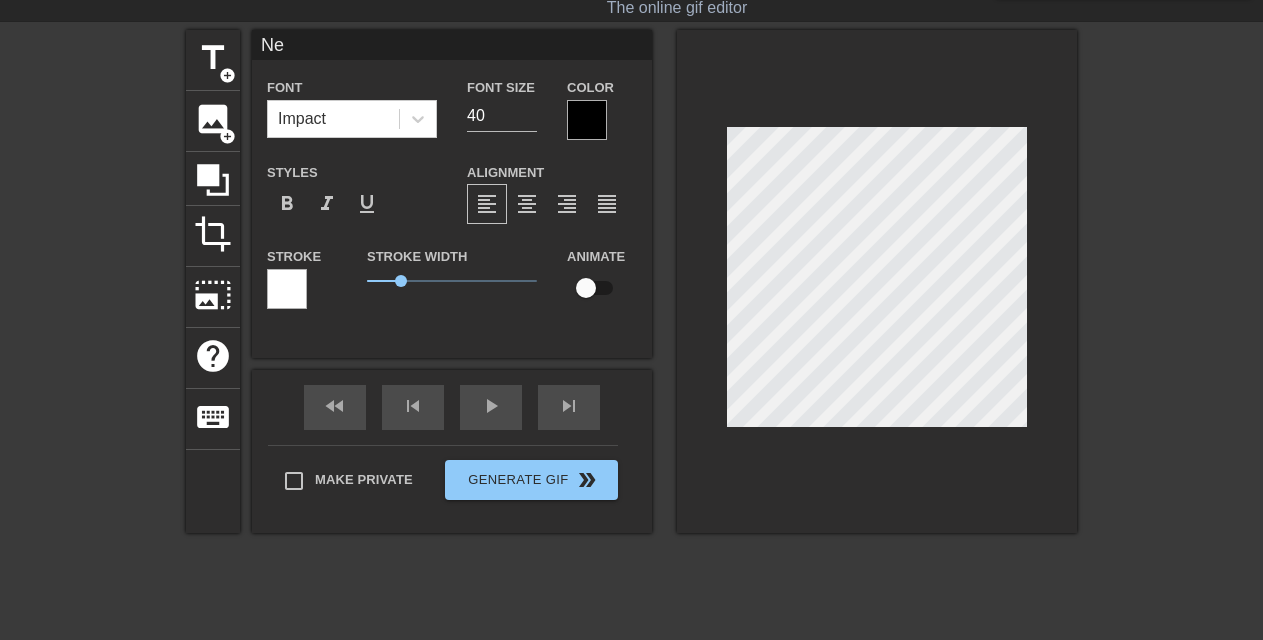 type on "N" 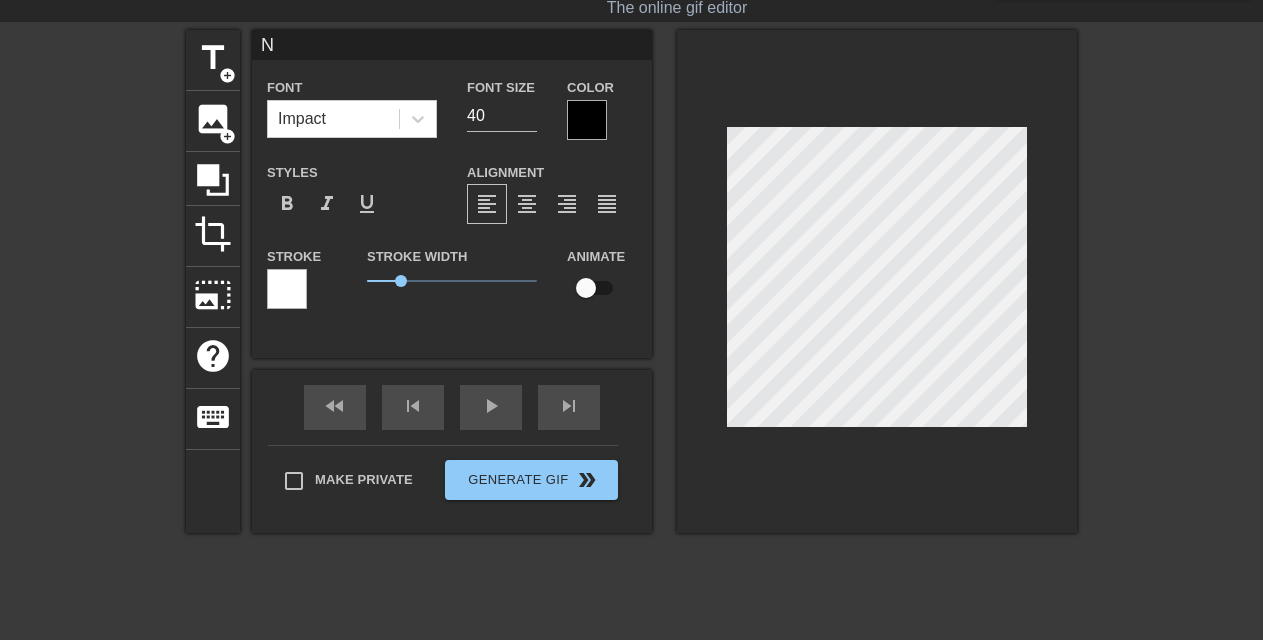 type 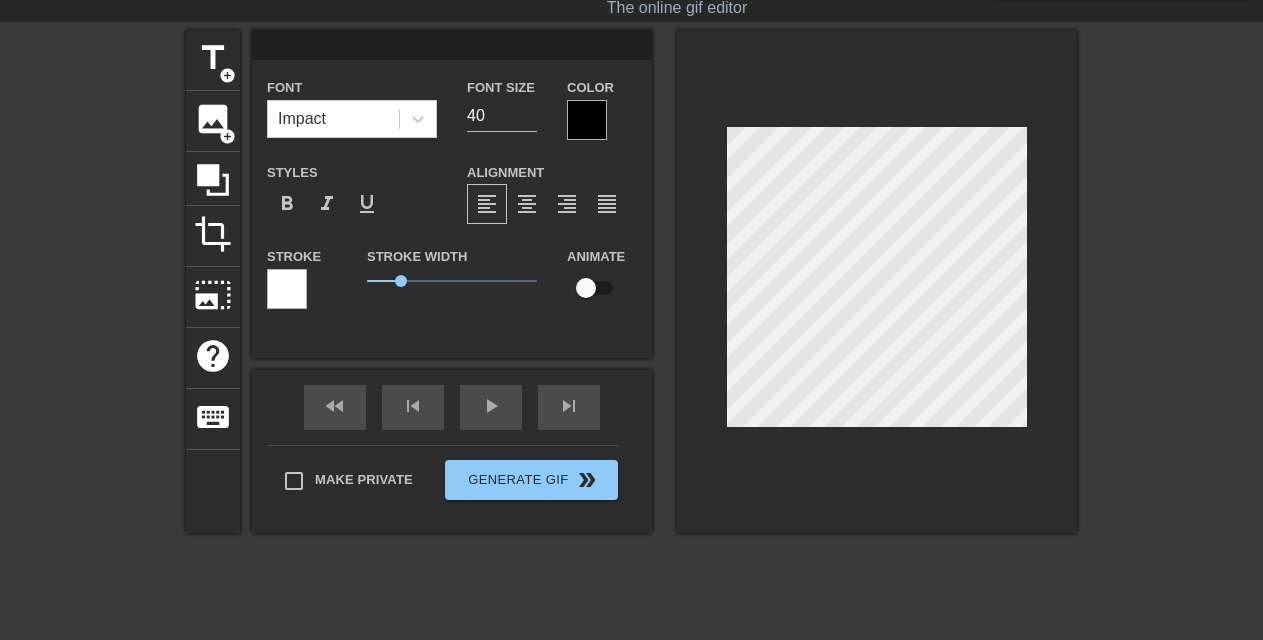 scroll, scrollTop: 3, scrollLeft: 2, axis: both 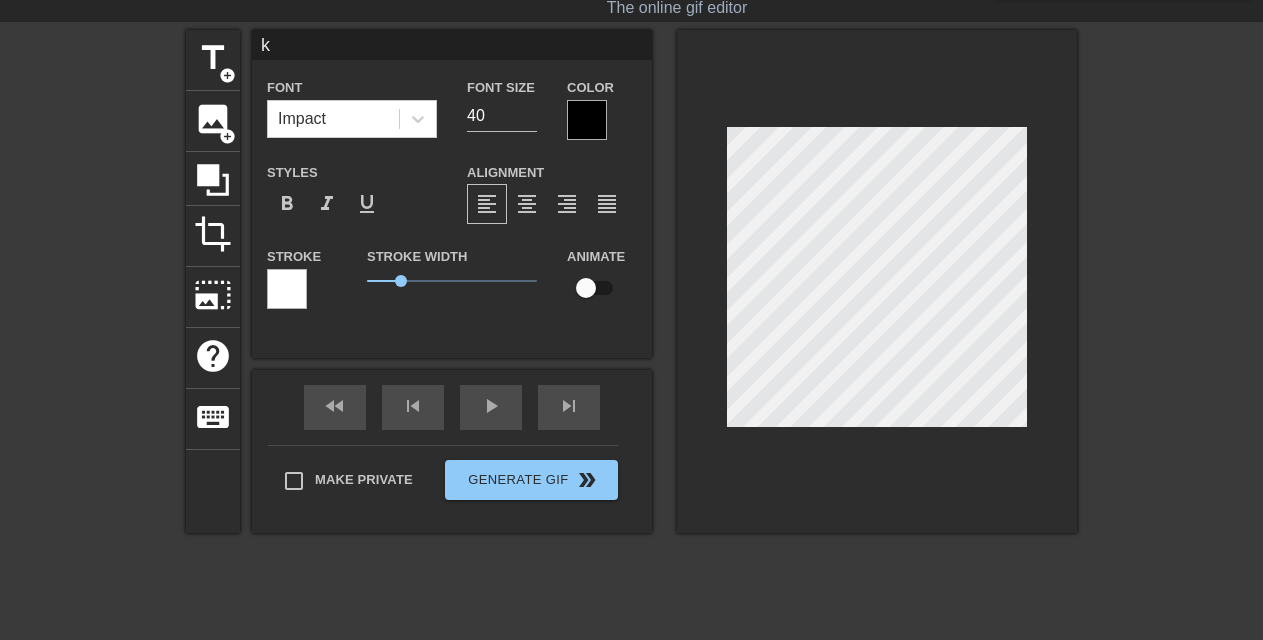 type on "ku" 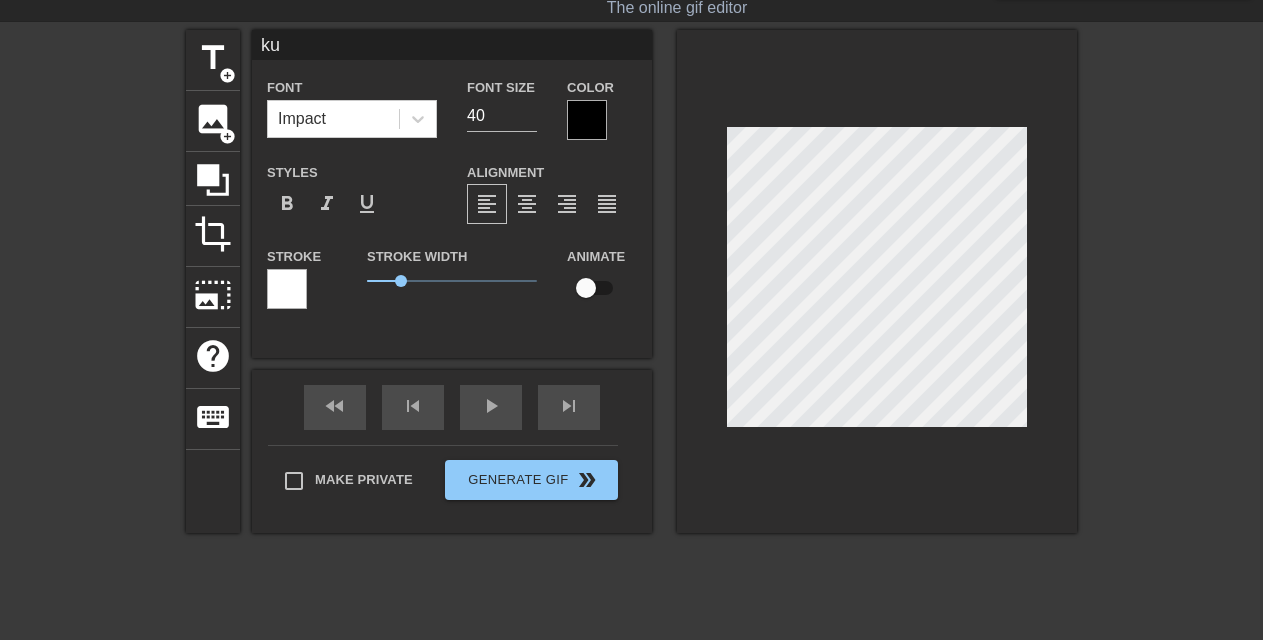 type on "kut" 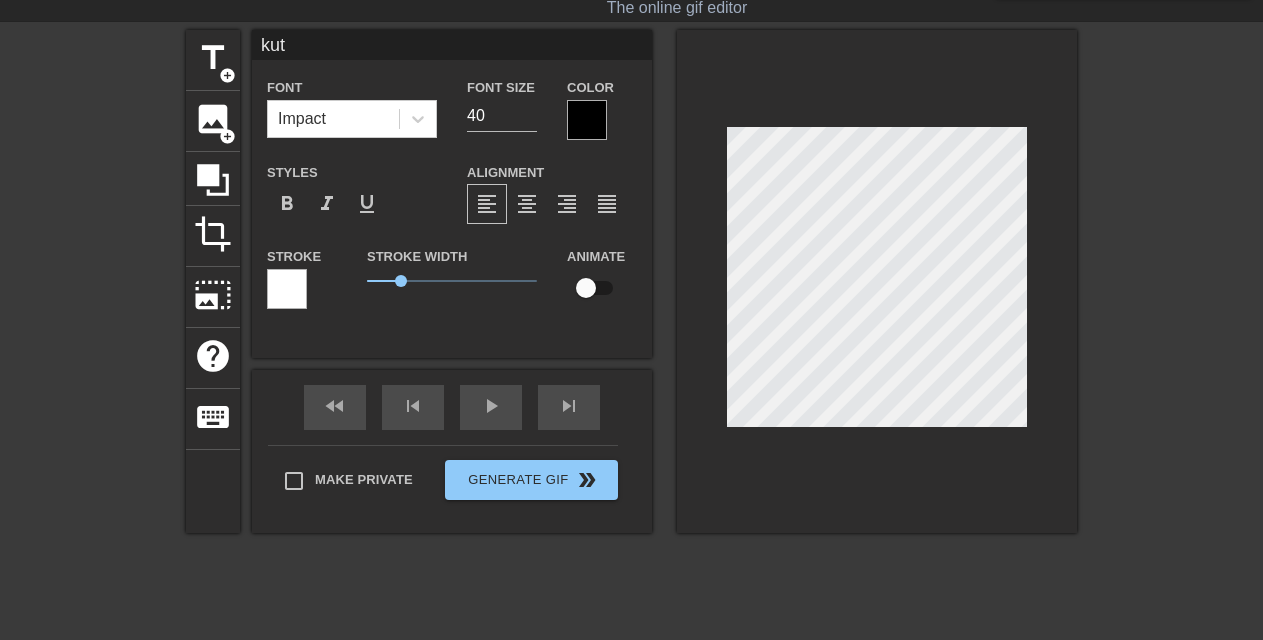 type on "[LAST]" 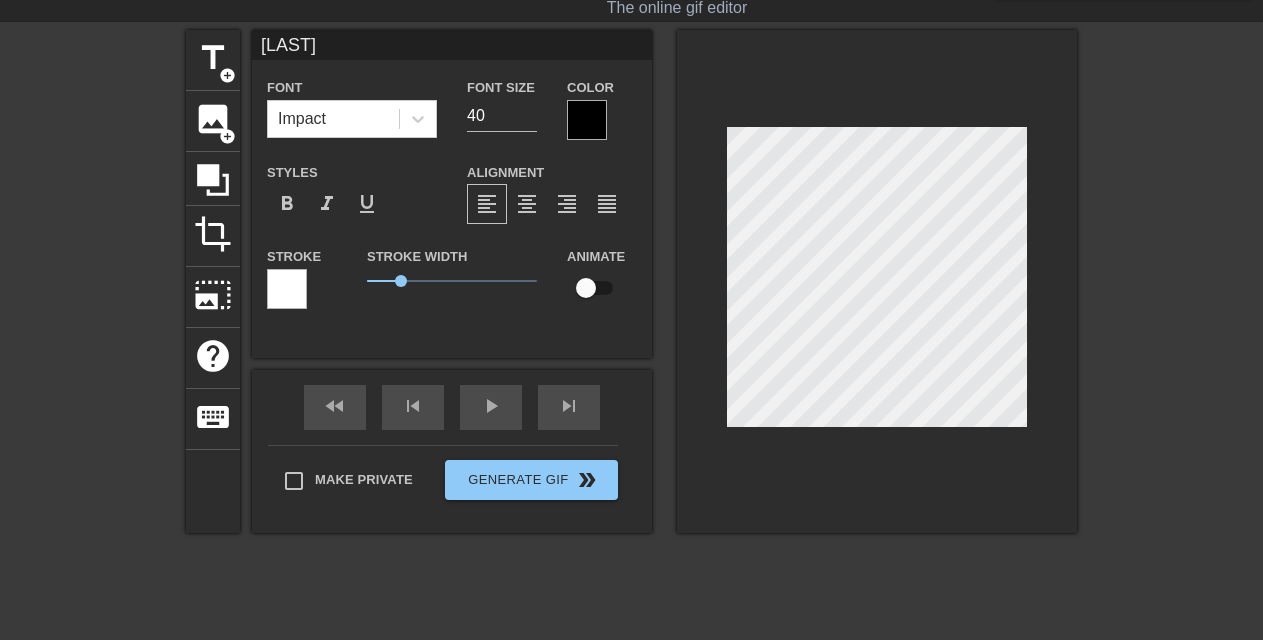 type on "[LAST]" 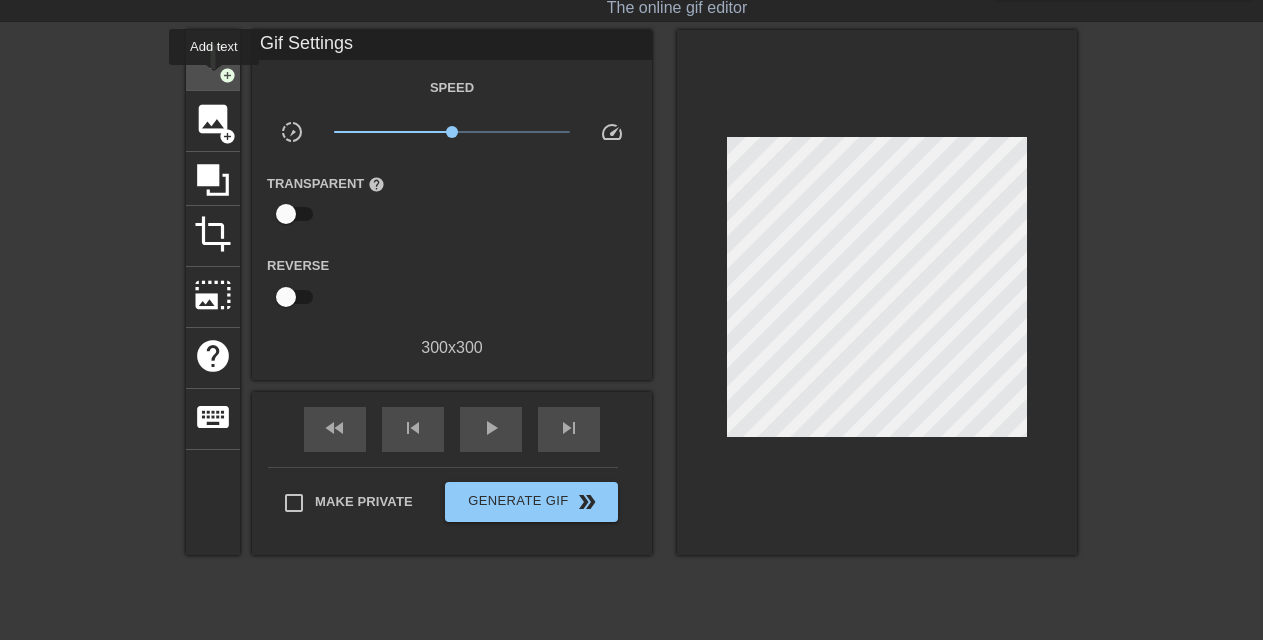click on "add_circle" at bounding box center [227, 75] 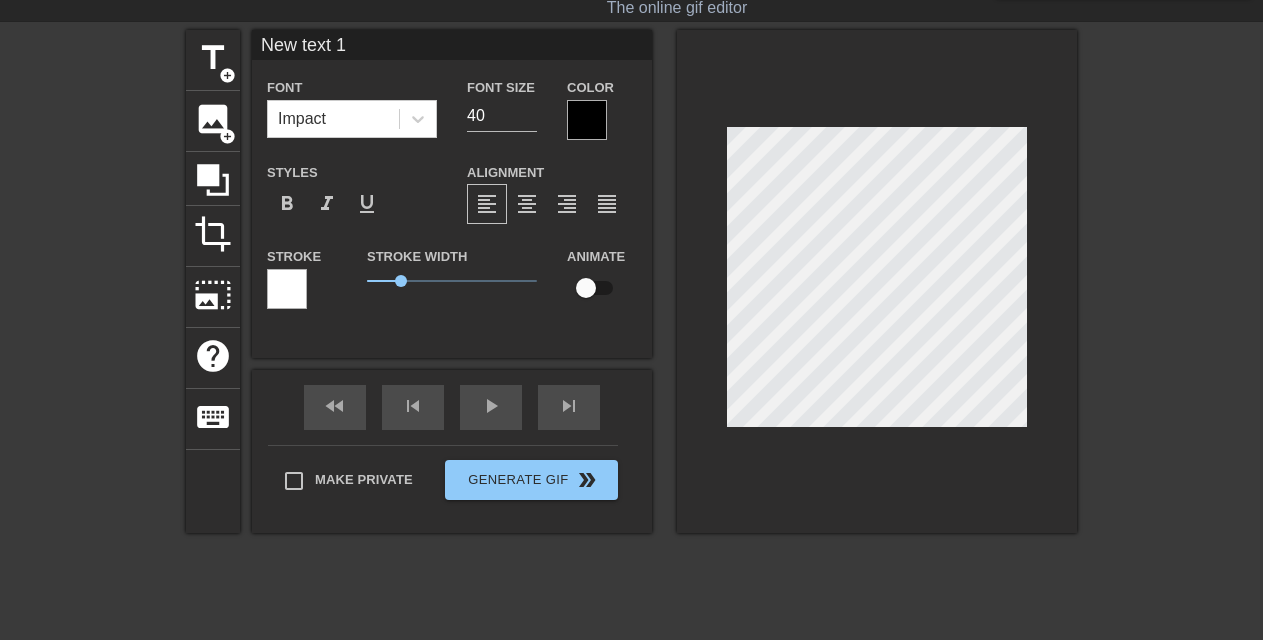 scroll, scrollTop: 3, scrollLeft: 3, axis: both 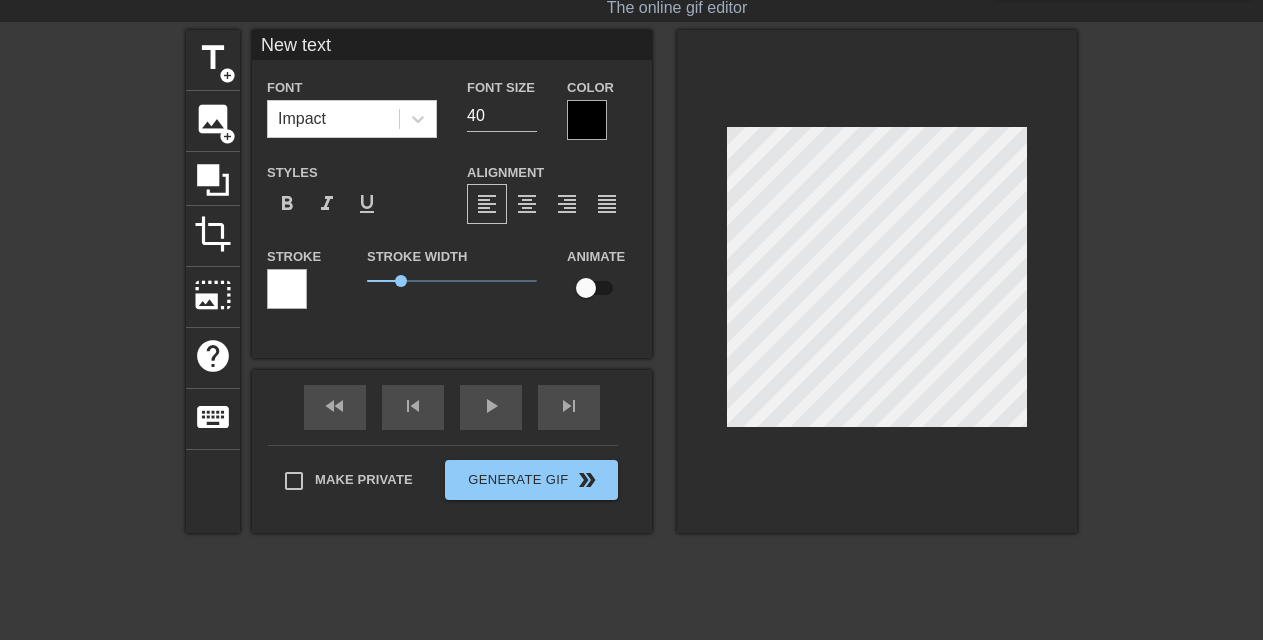type on "New text" 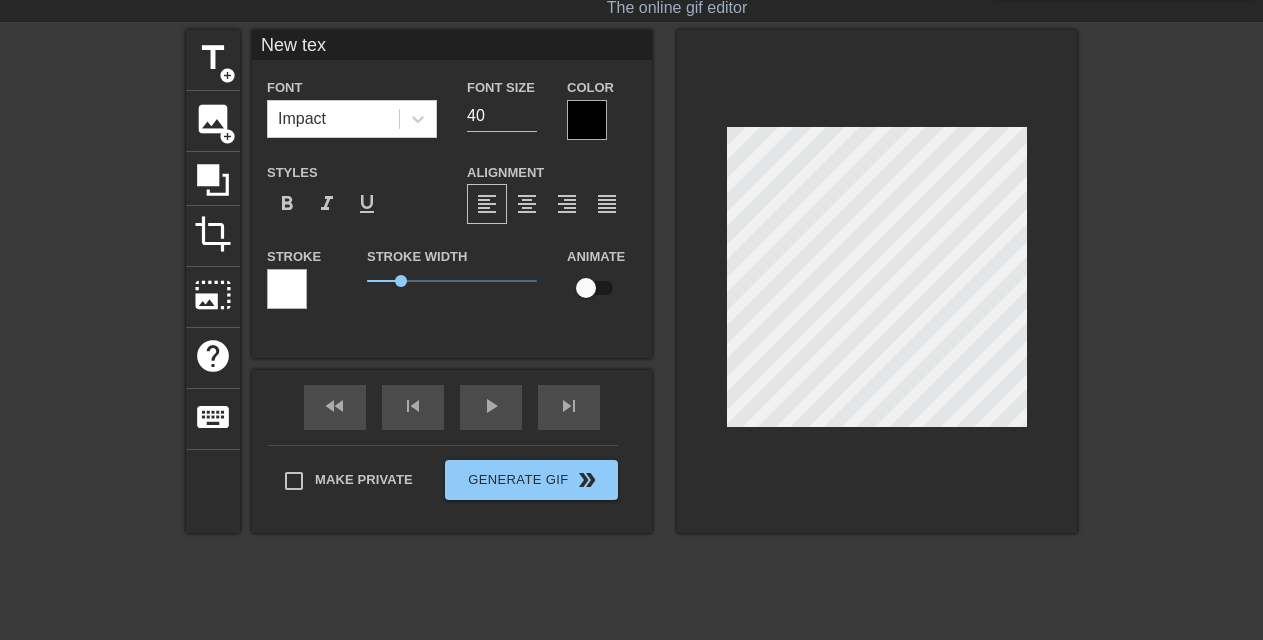 type on "New te" 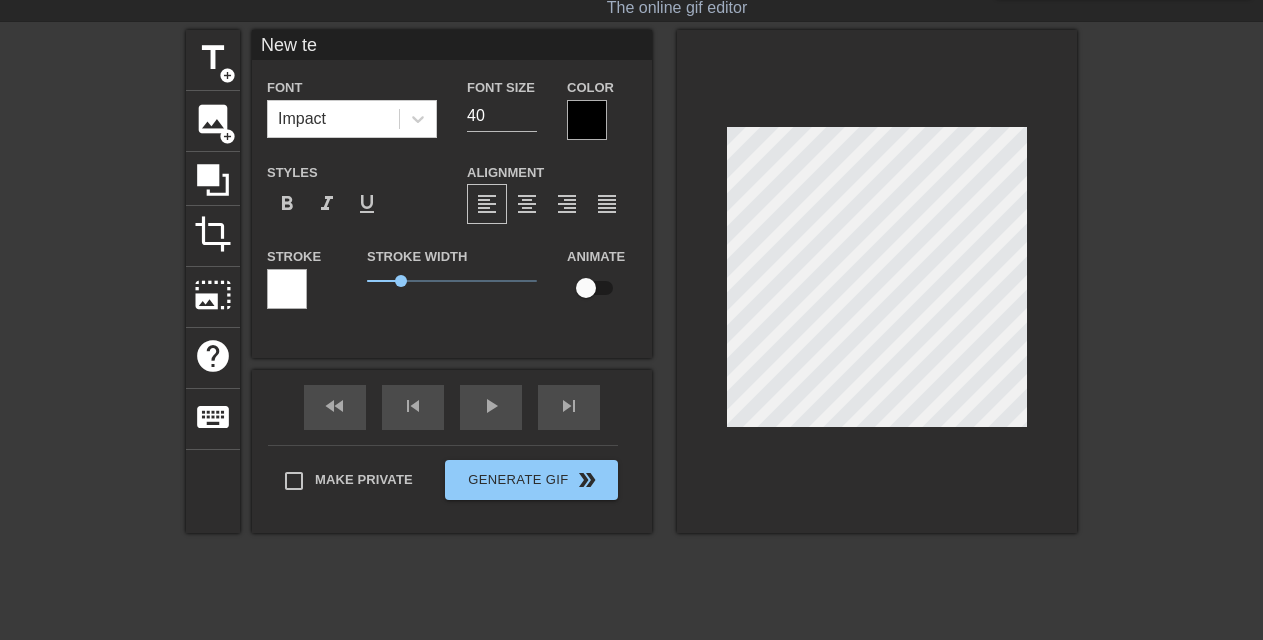 type on "New t" 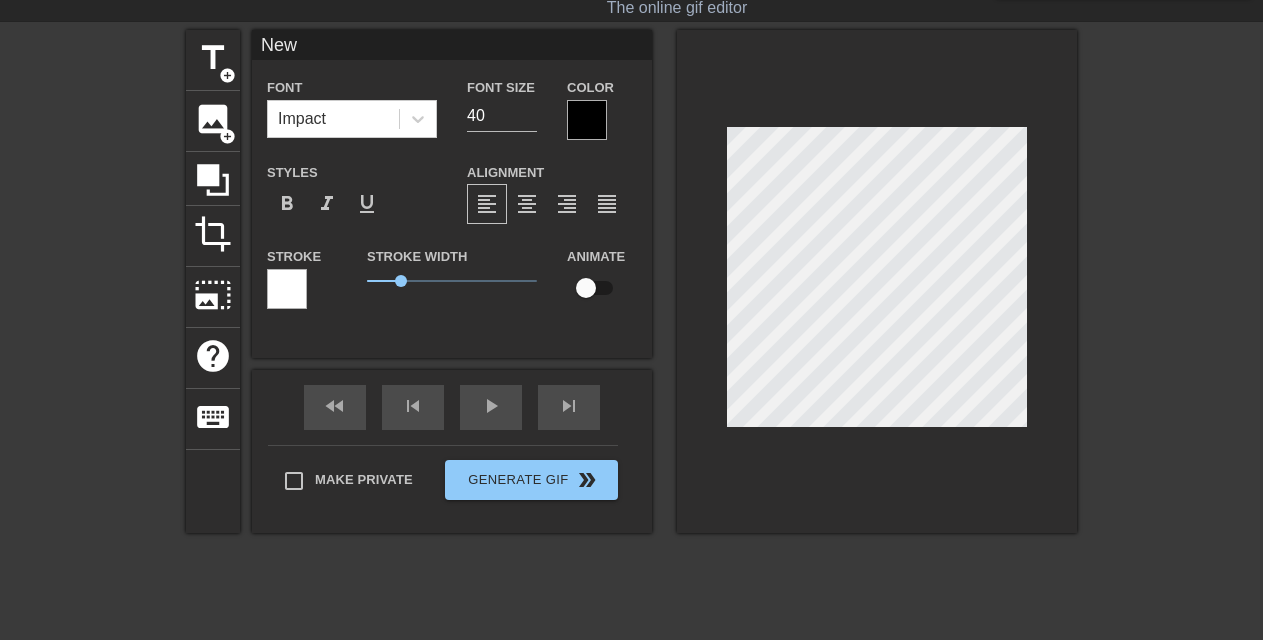 type on "New" 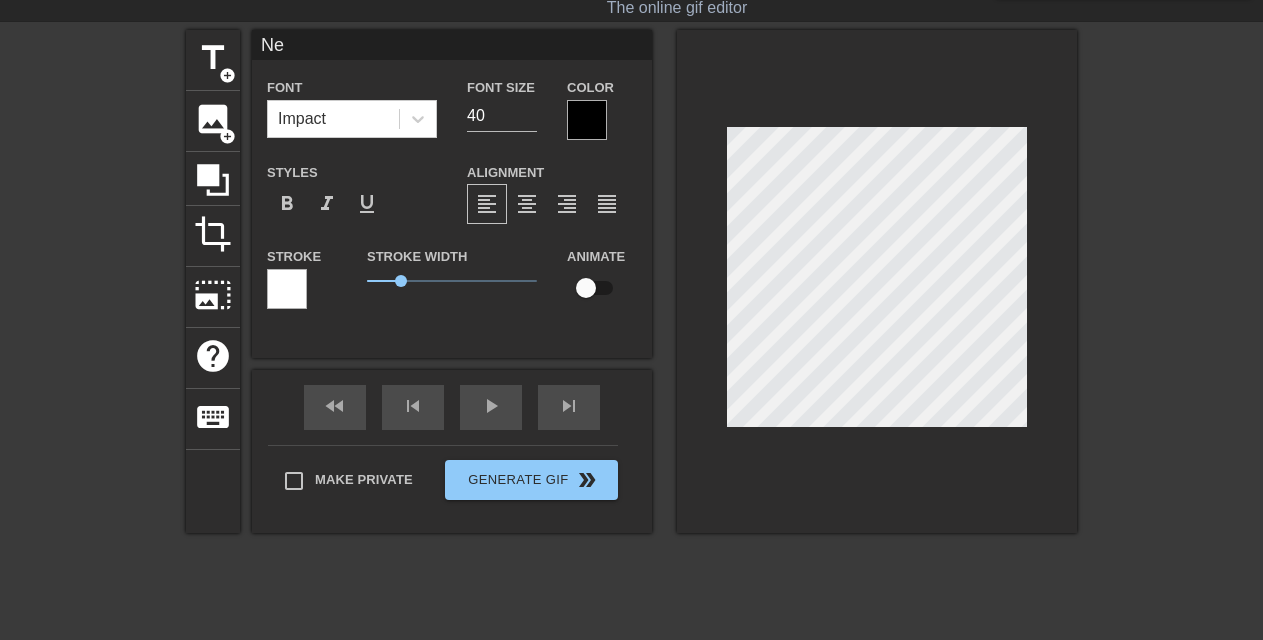 type on "N" 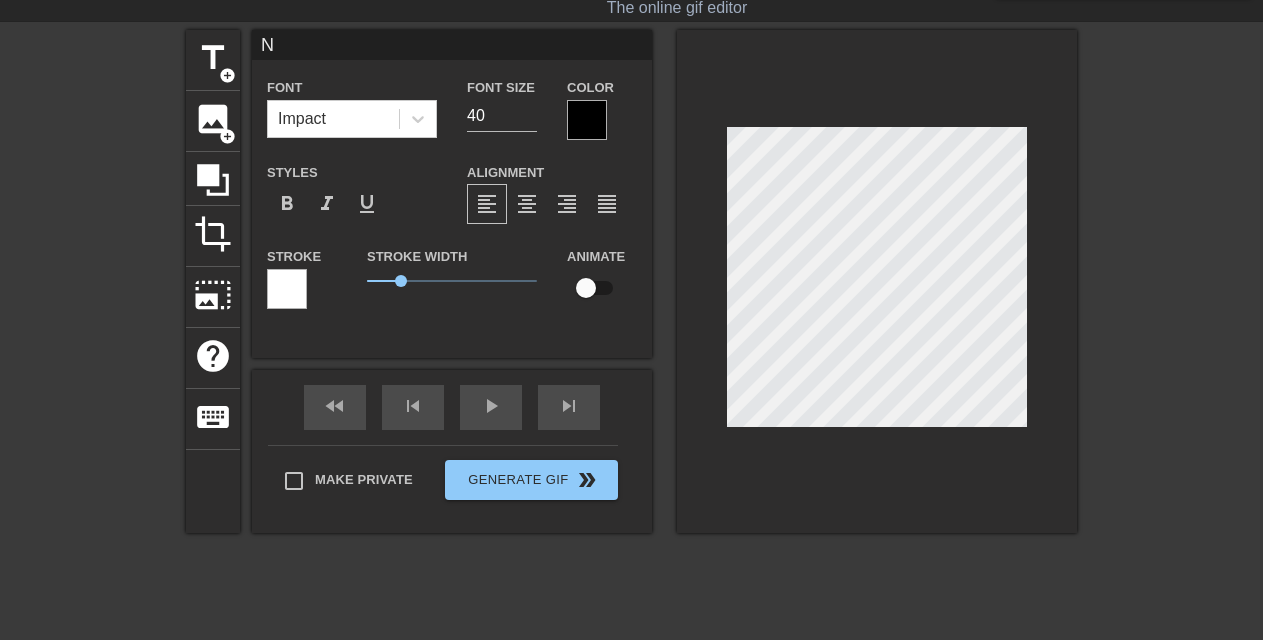 type 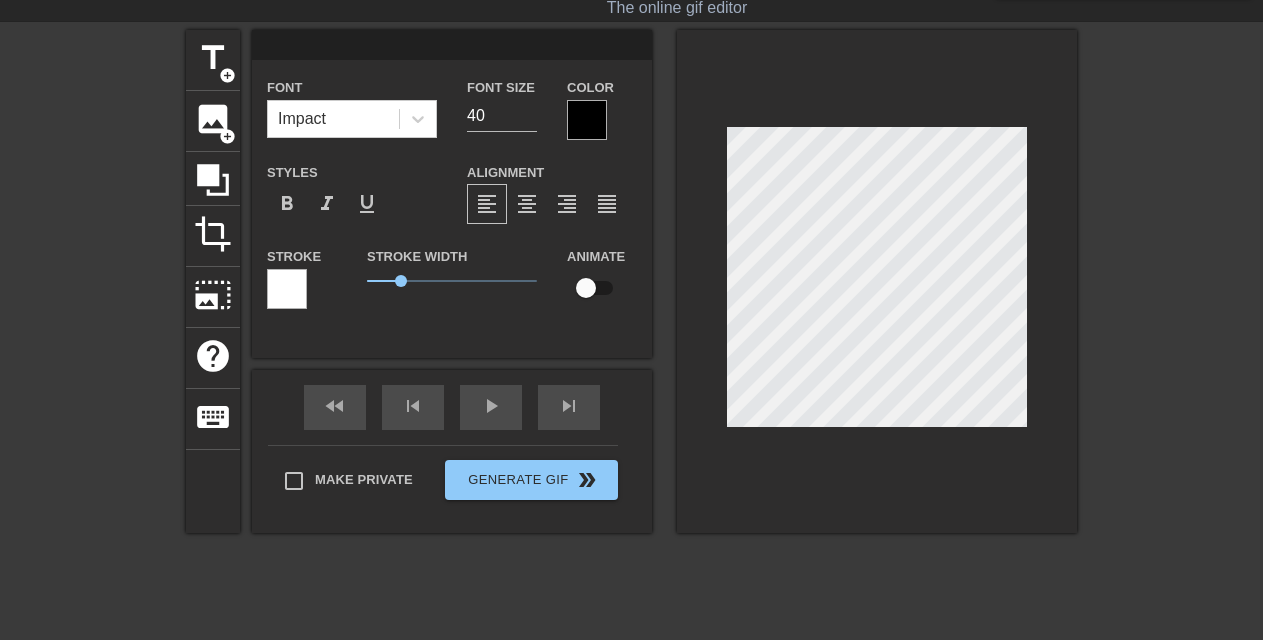 scroll, scrollTop: 3, scrollLeft: 2, axis: both 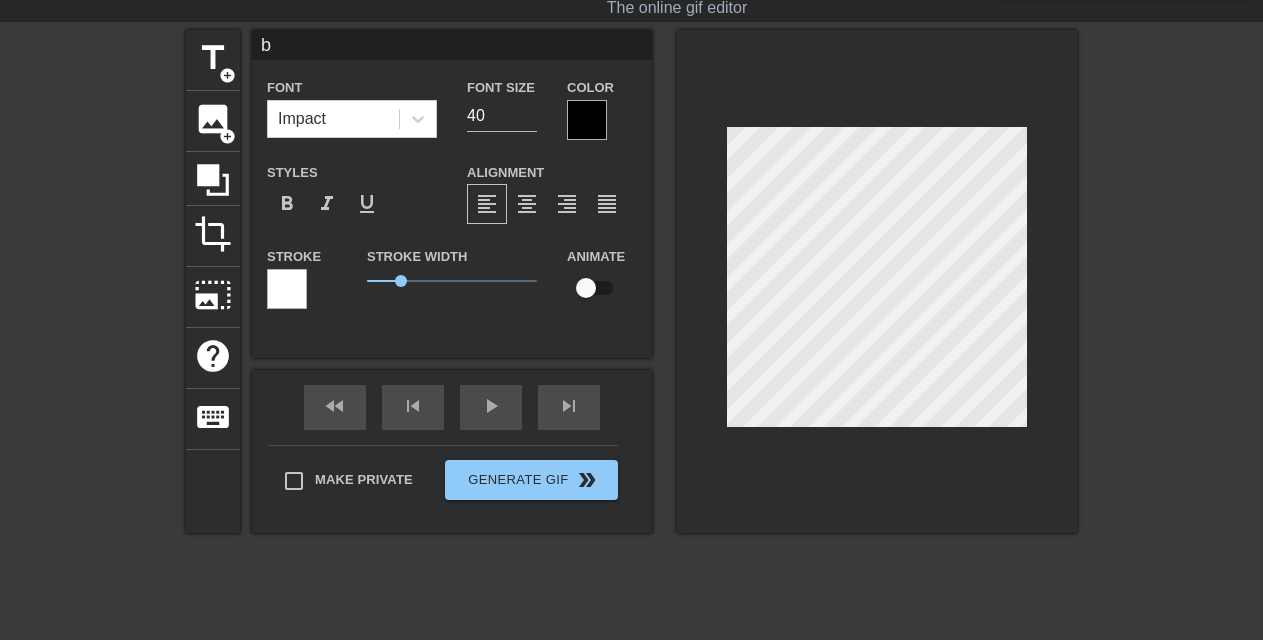 type on "be" 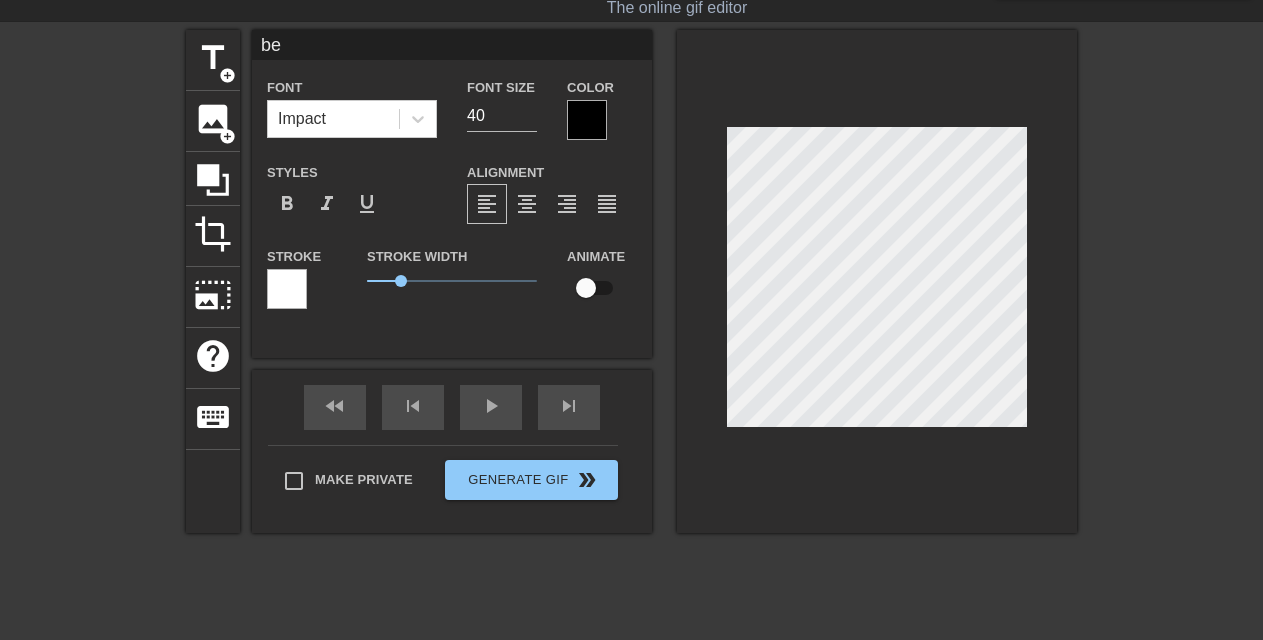 type on "beg" 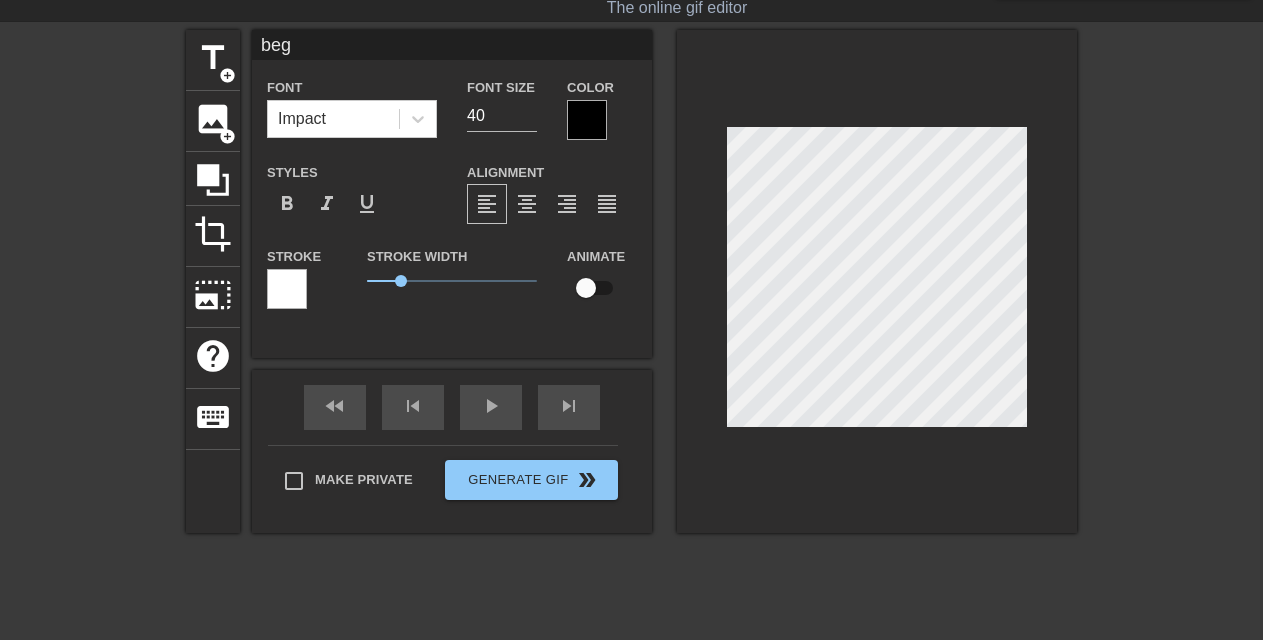 type on "begü" 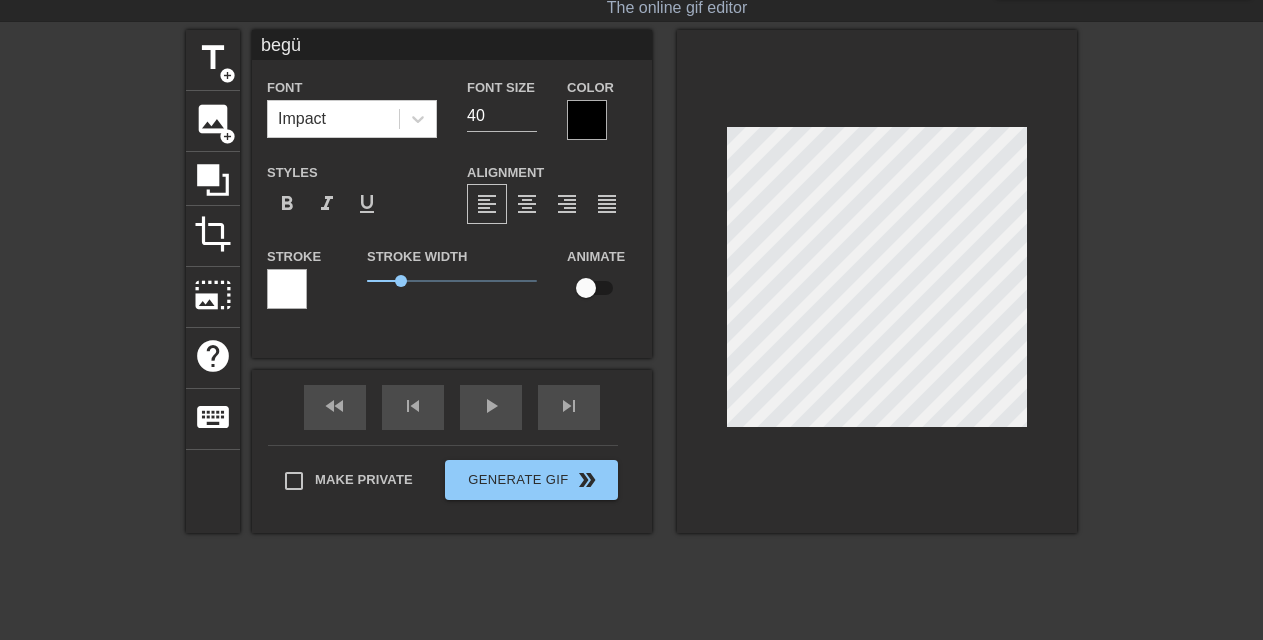 scroll, scrollTop: 3, scrollLeft: 3, axis: both 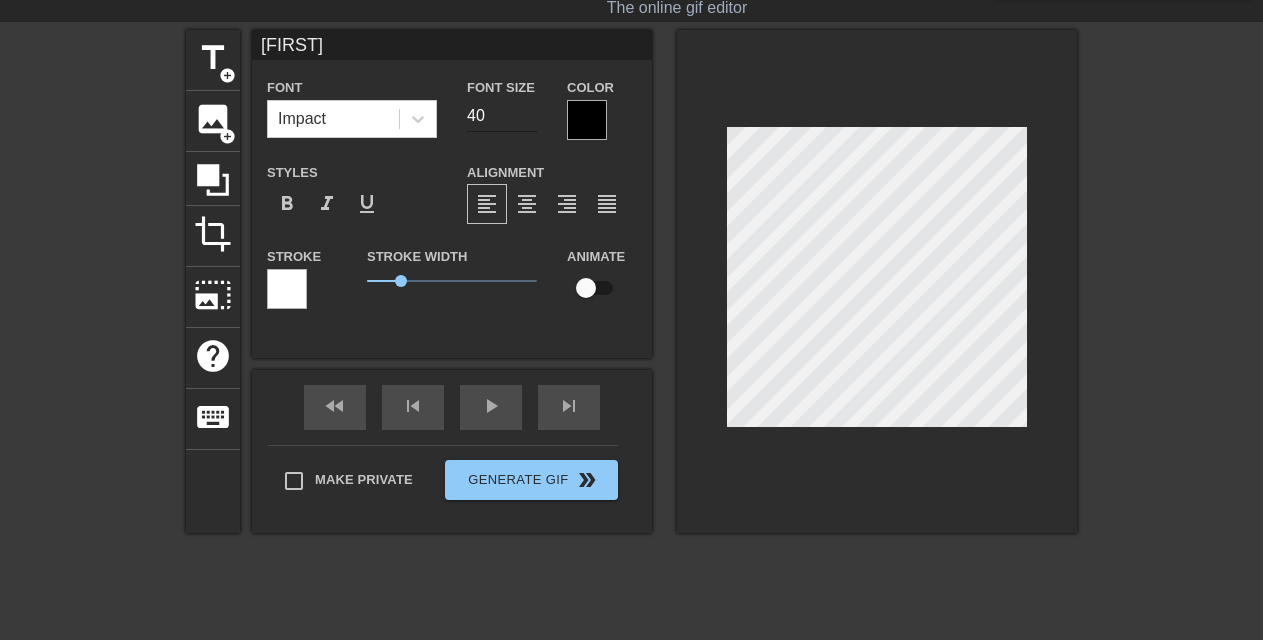 type on "[FIRST]" 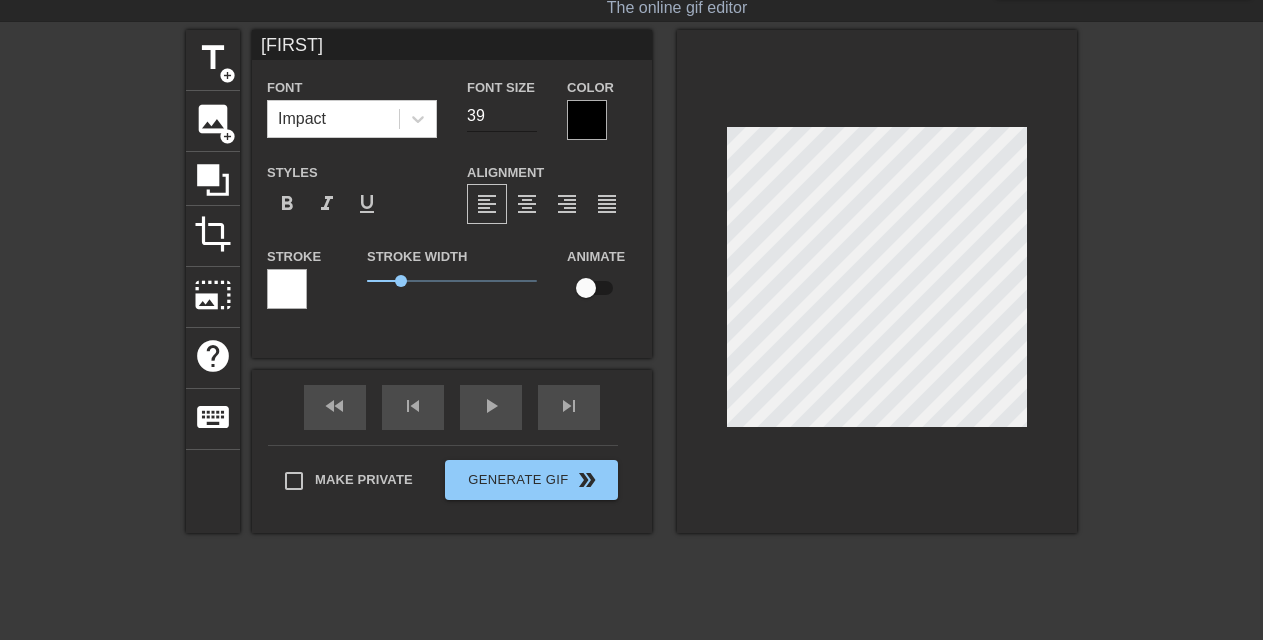 click on "39" at bounding box center (502, 116) 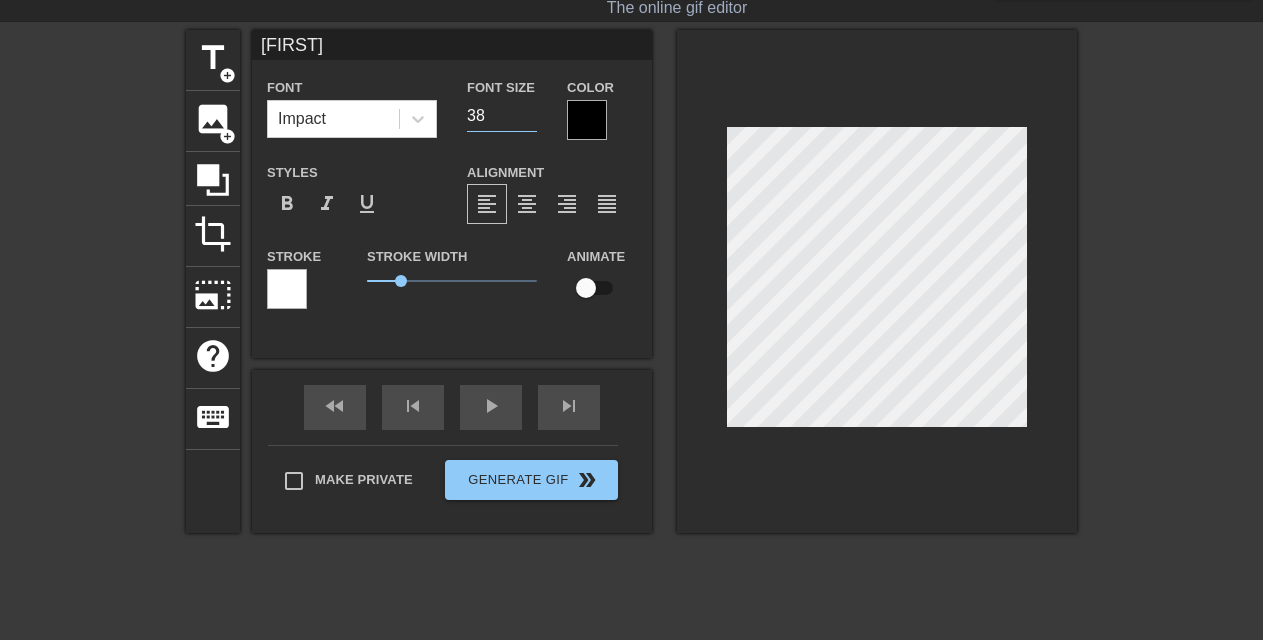 click on "38" at bounding box center [502, 116] 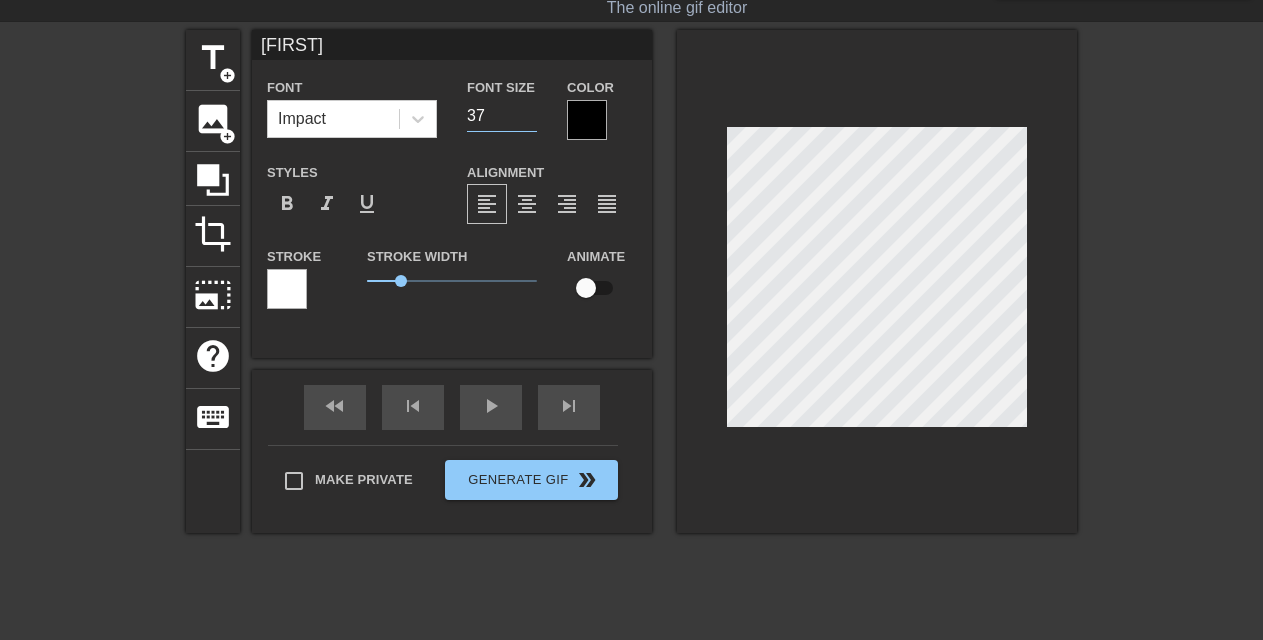 click on "37" at bounding box center [502, 116] 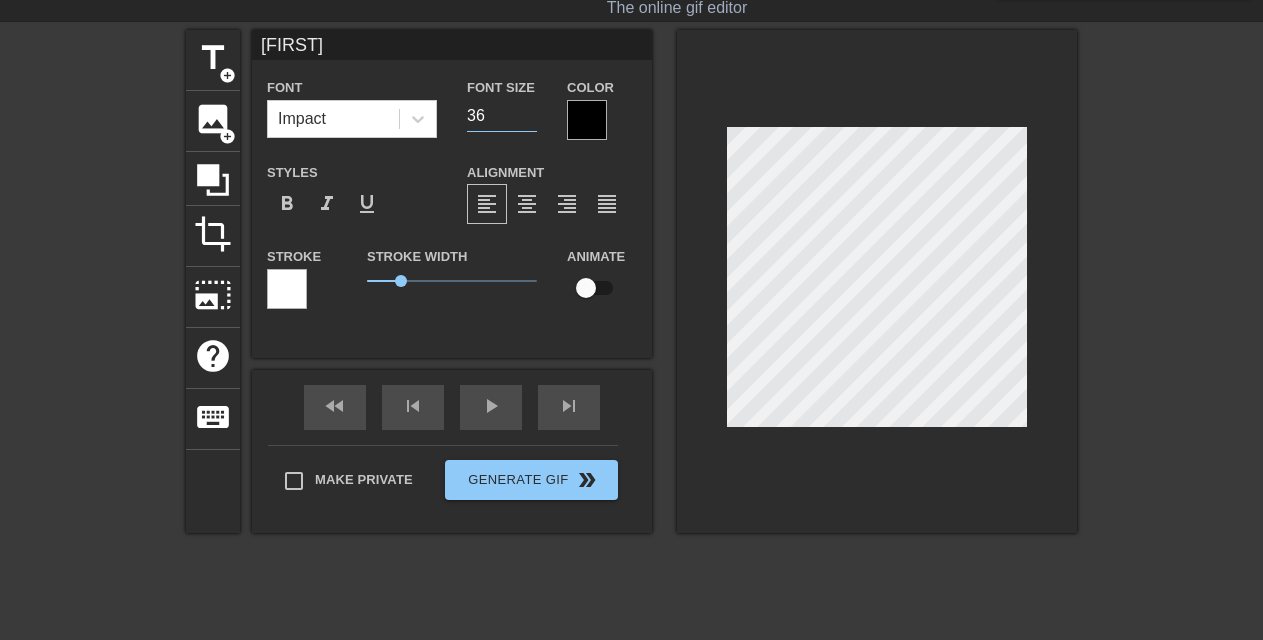 click on "36" at bounding box center [502, 116] 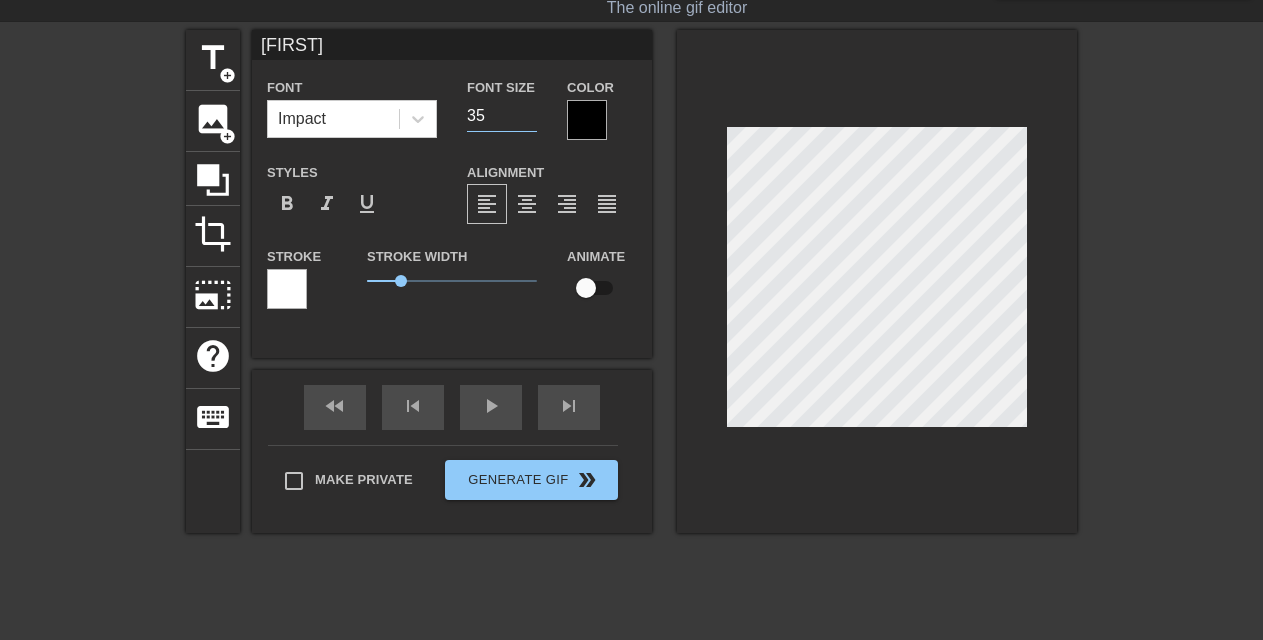 click on "35" at bounding box center [502, 116] 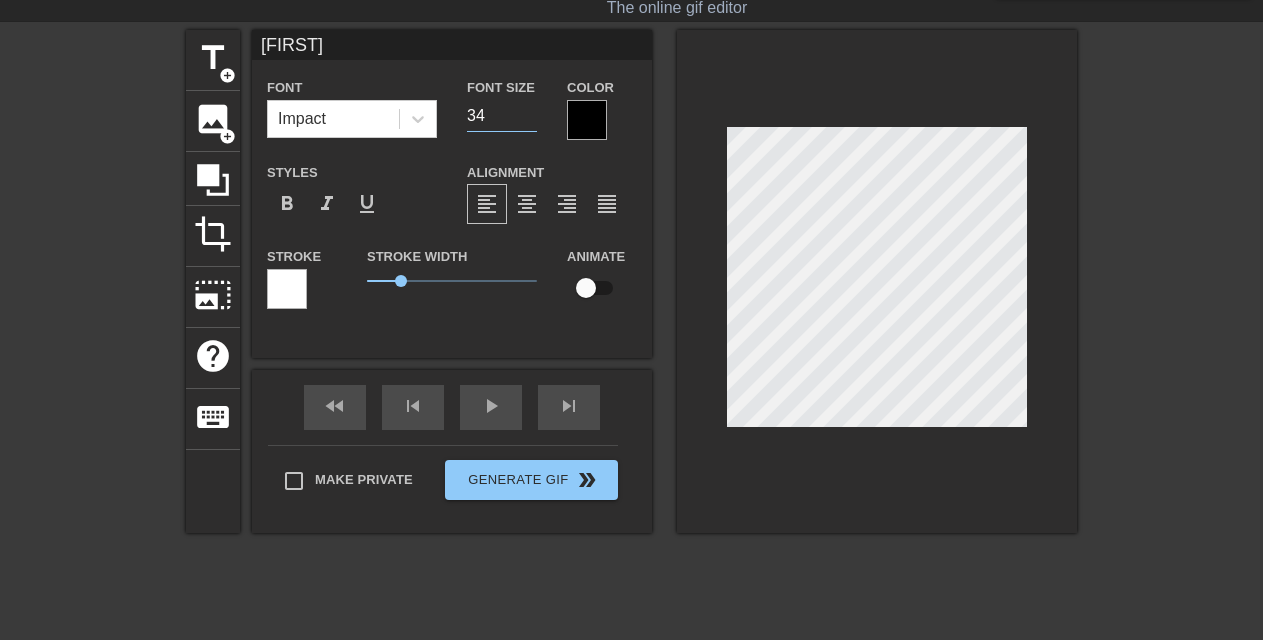 click on "34" at bounding box center [502, 116] 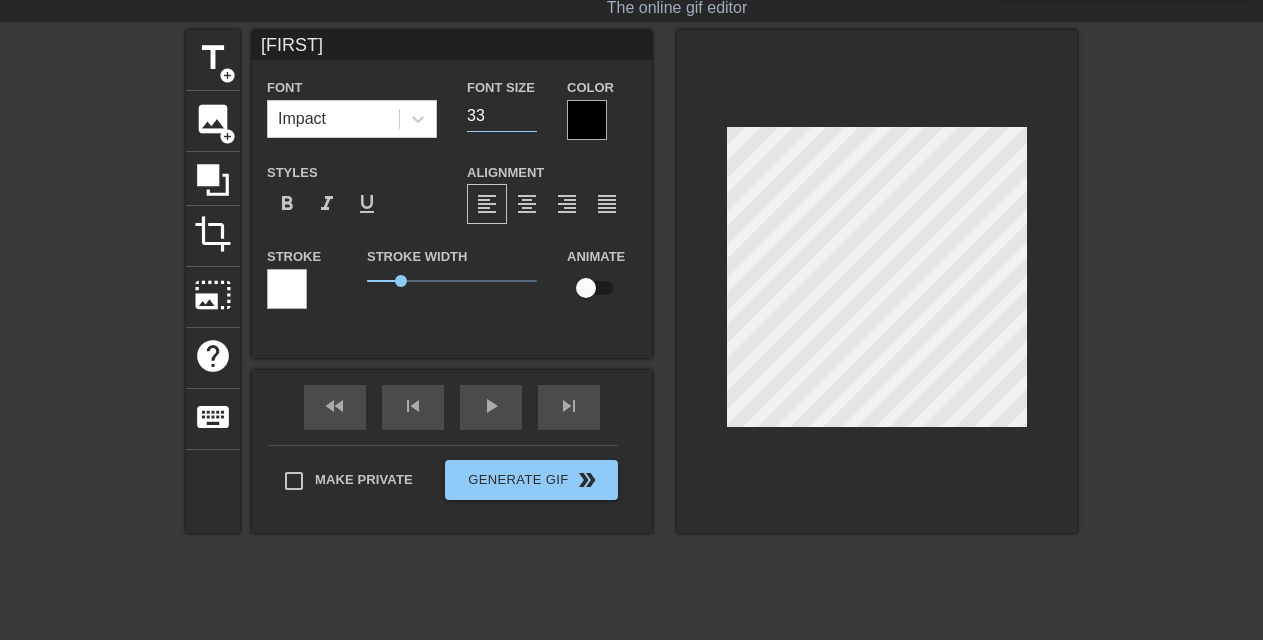 click on "33" at bounding box center (502, 116) 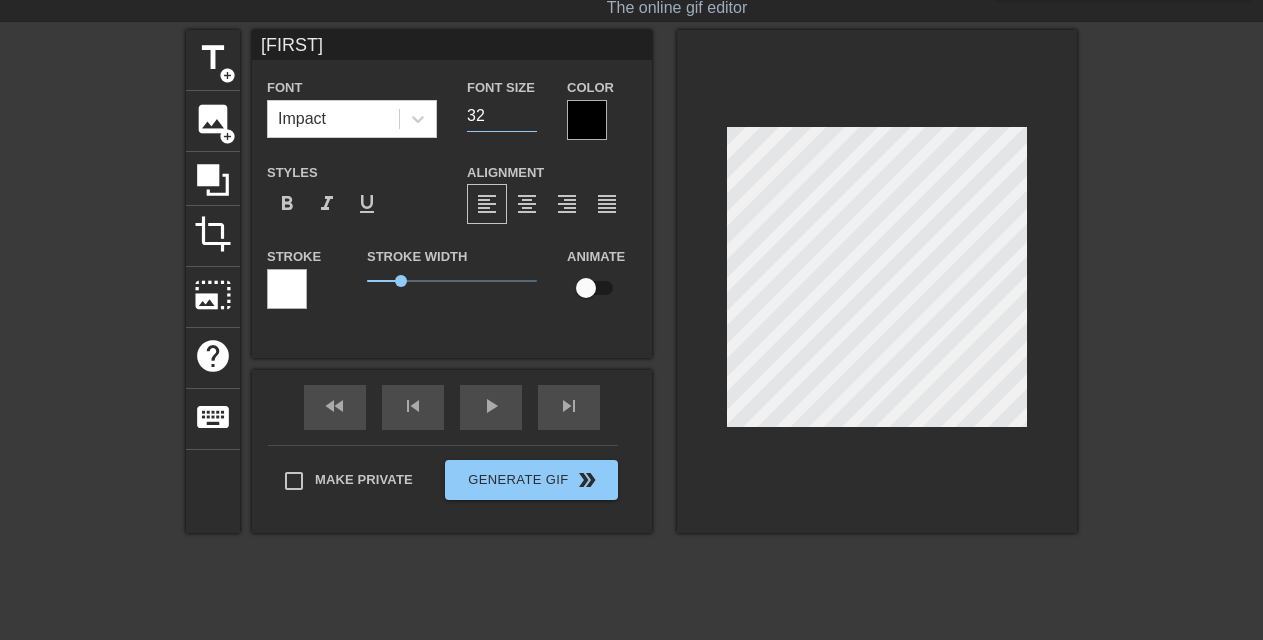 click on "32" at bounding box center (502, 116) 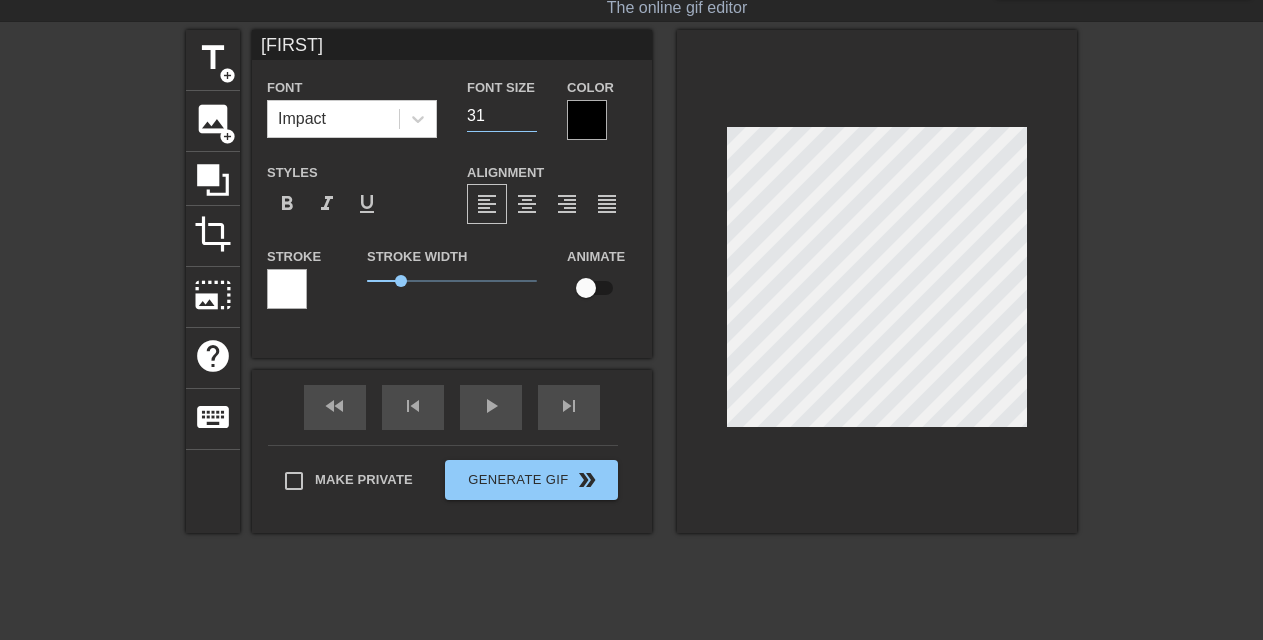 click on "31" at bounding box center (502, 116) 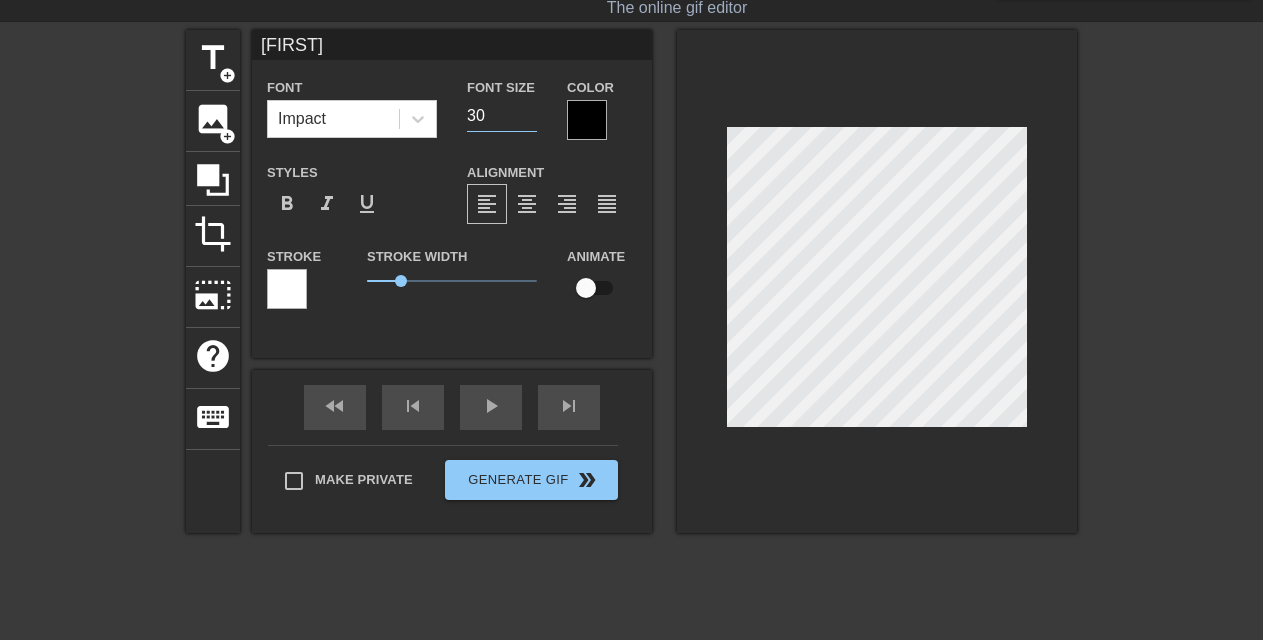click on "30" at bounding box center [502, 116] 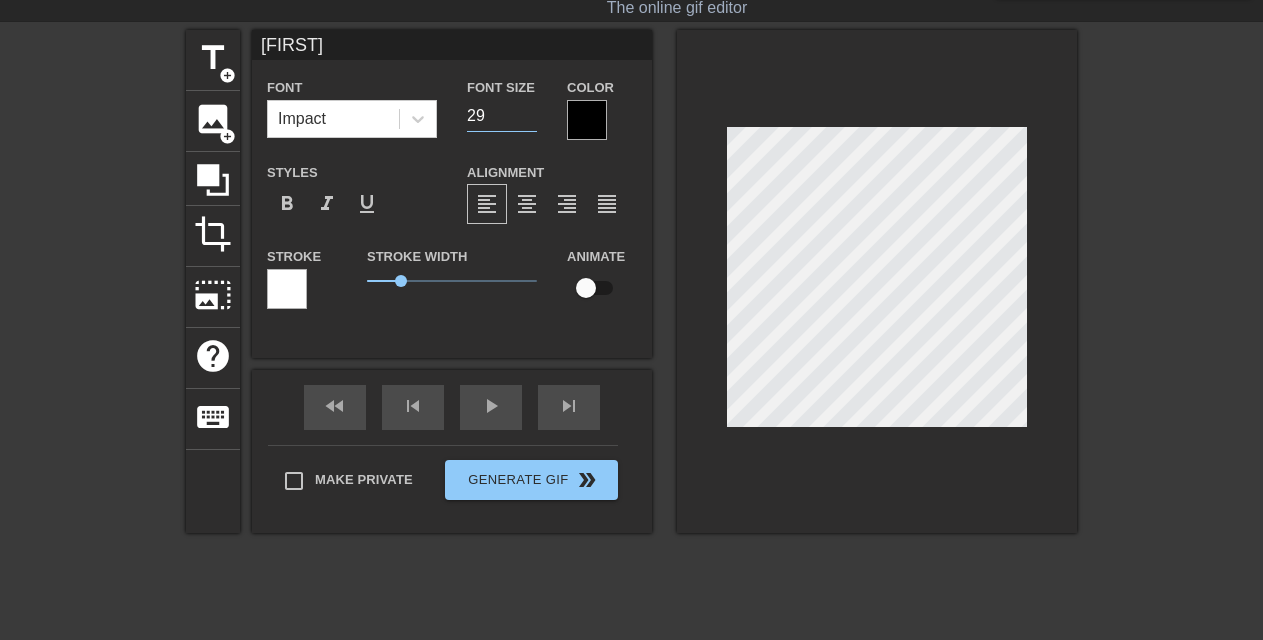 click on "29" at bounding box center [502, 116] 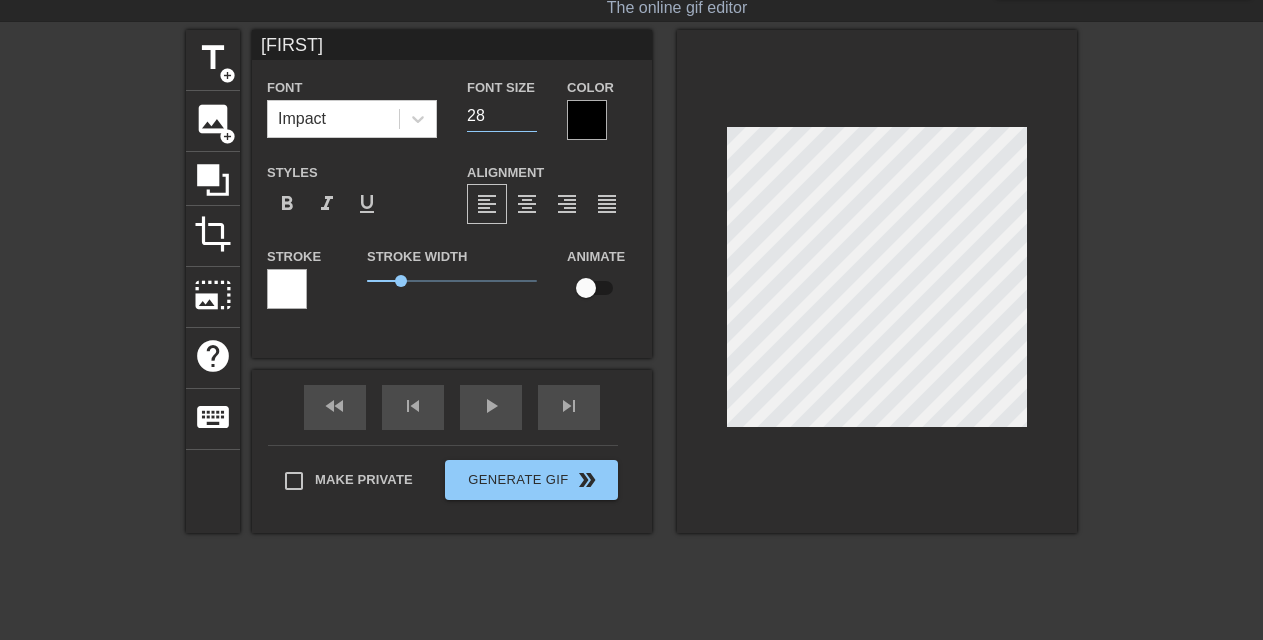click on "28" at bounding box center (502, 116) 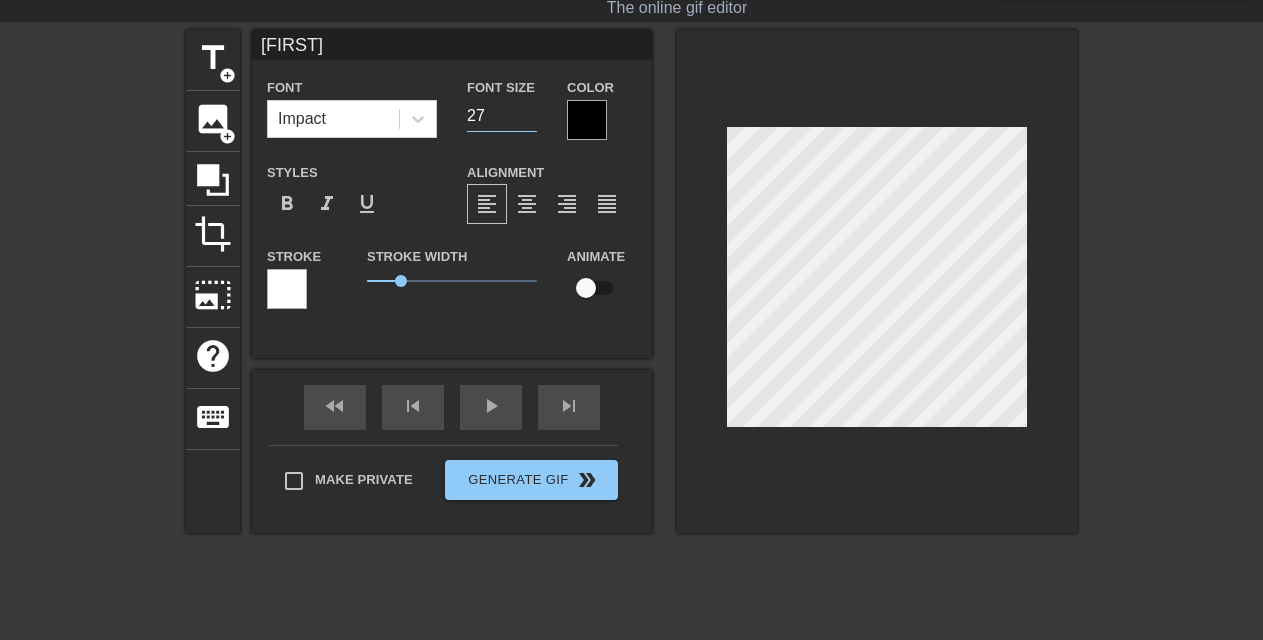 click on "27" at bounding box center (502, 116) 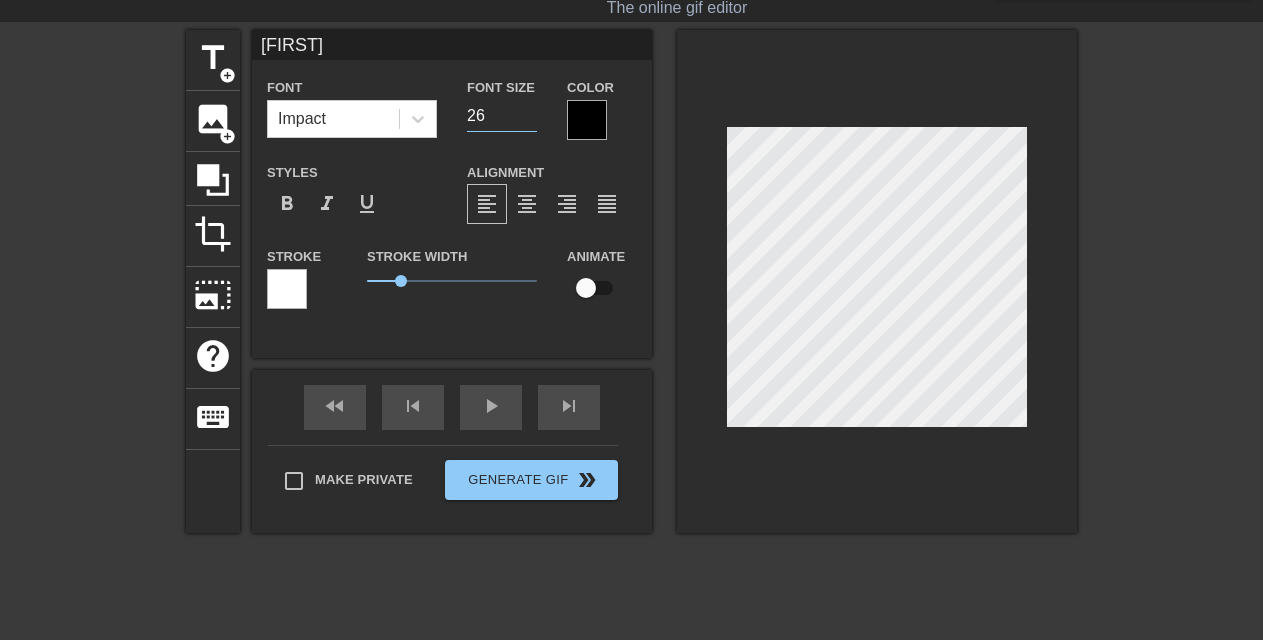 click on "26" at bounding box center (502, 116) 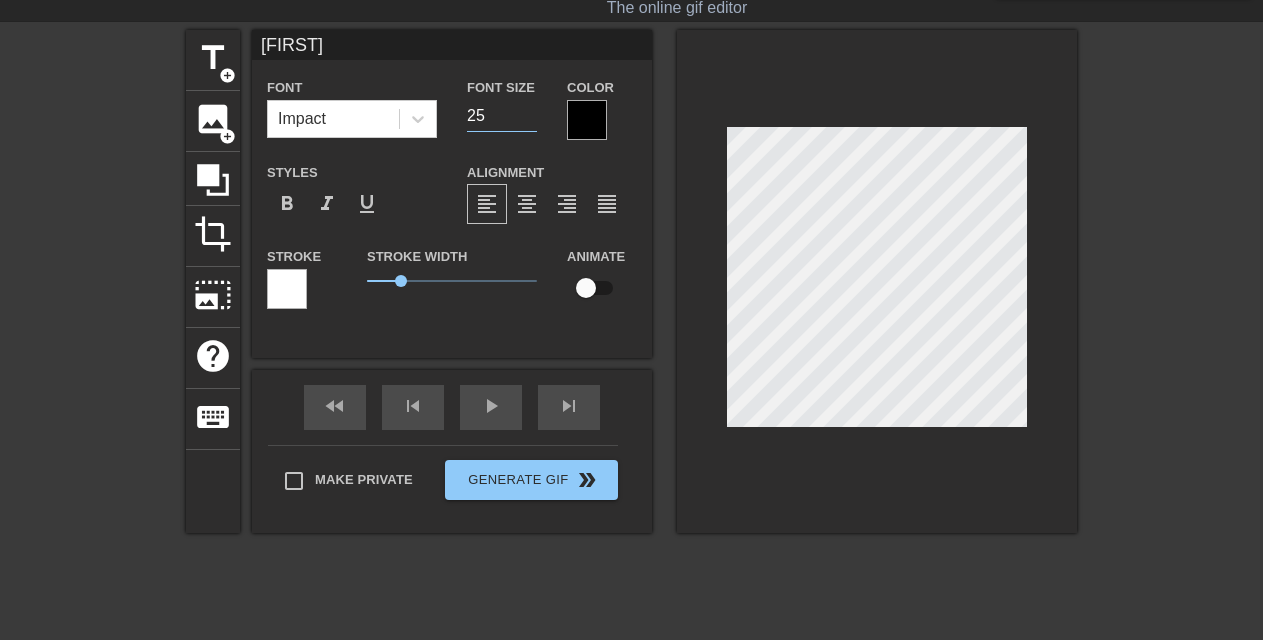 click on "25" at bounding box center (502, 116) 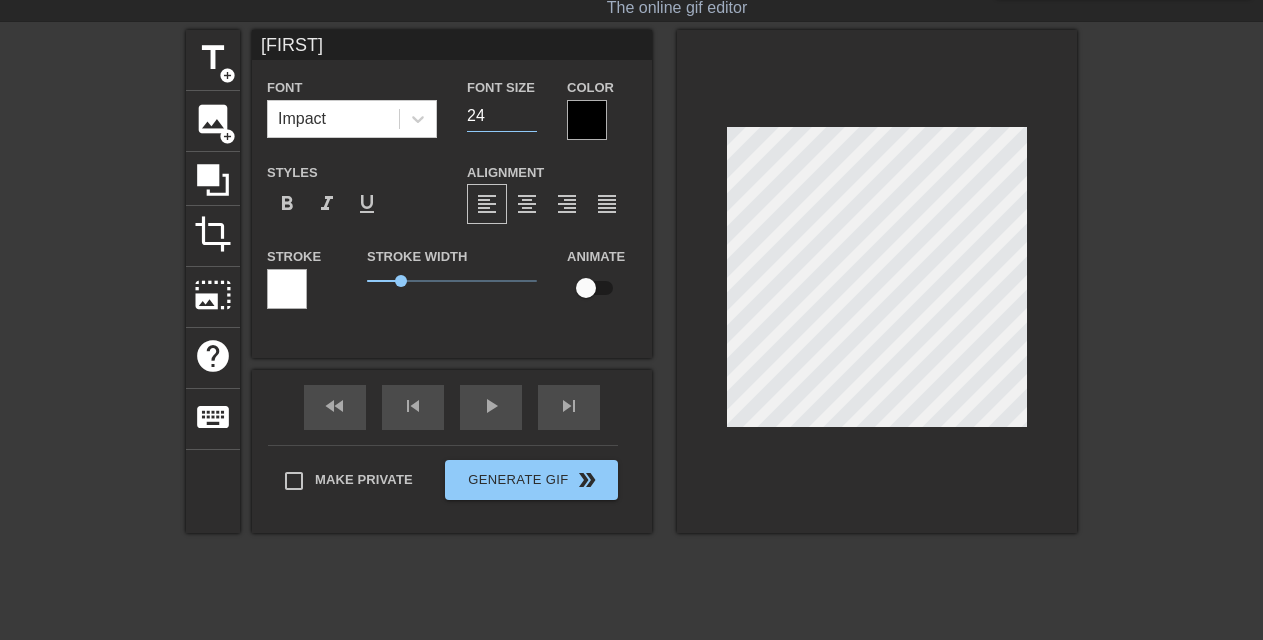 type on "24" 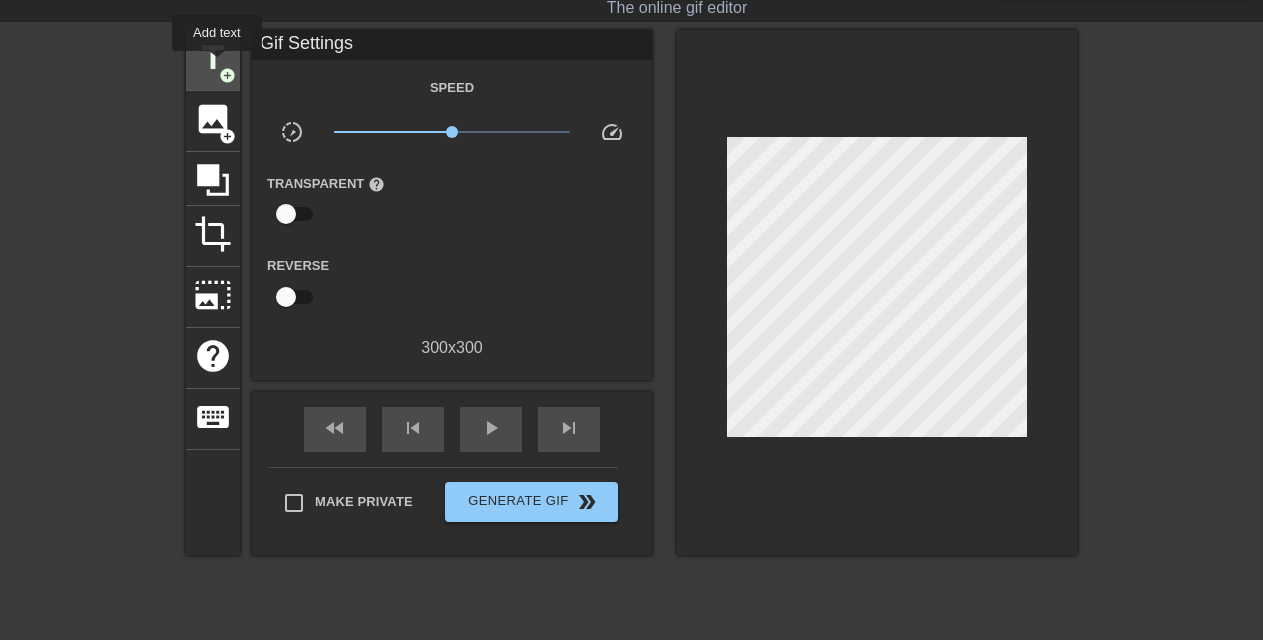 click on "title" at bounding box center [213, 58] 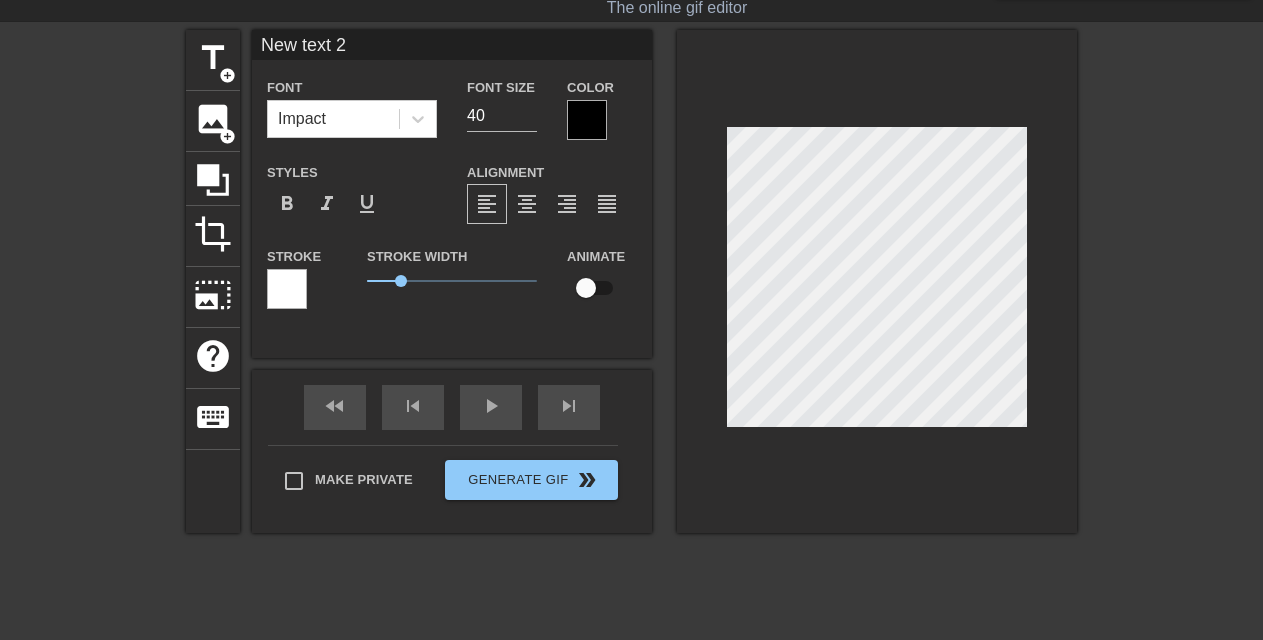 type on "New text" 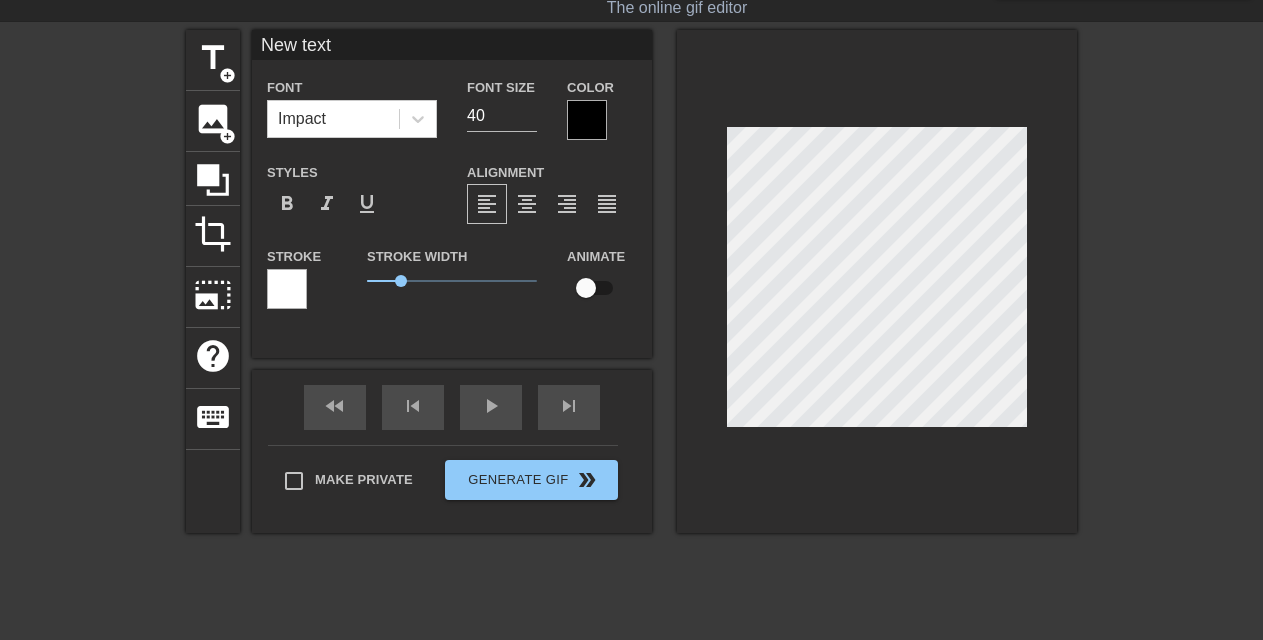 type on "New text" 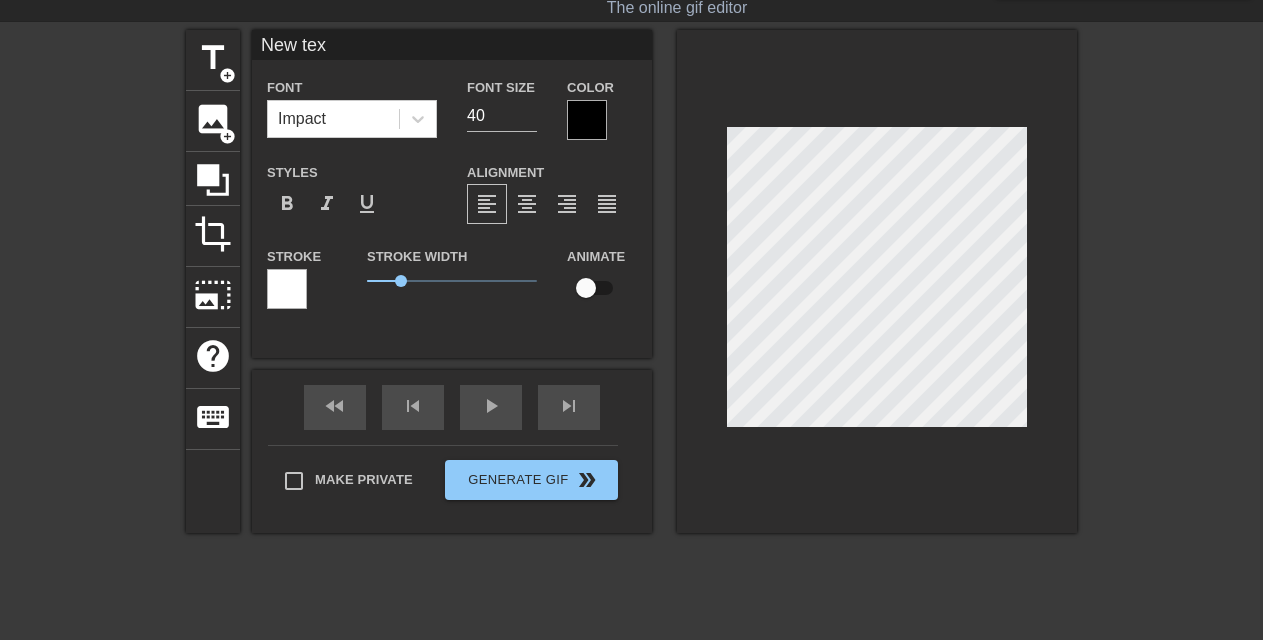 type on "New te" 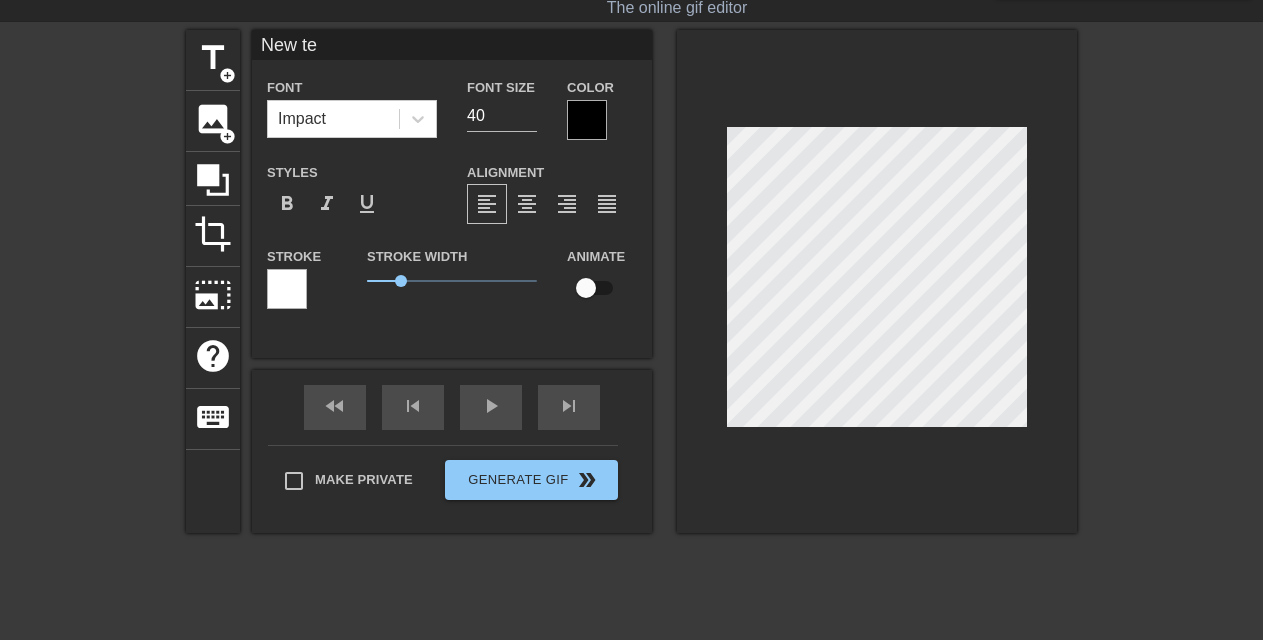 type on "New t" 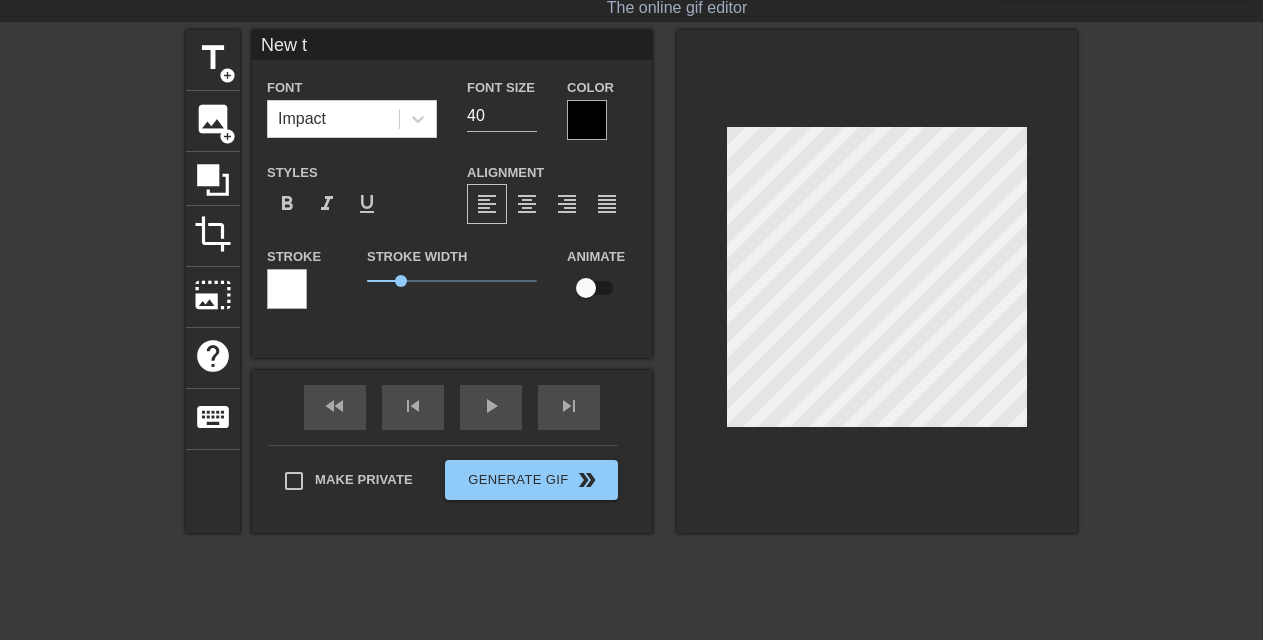 type on "New" 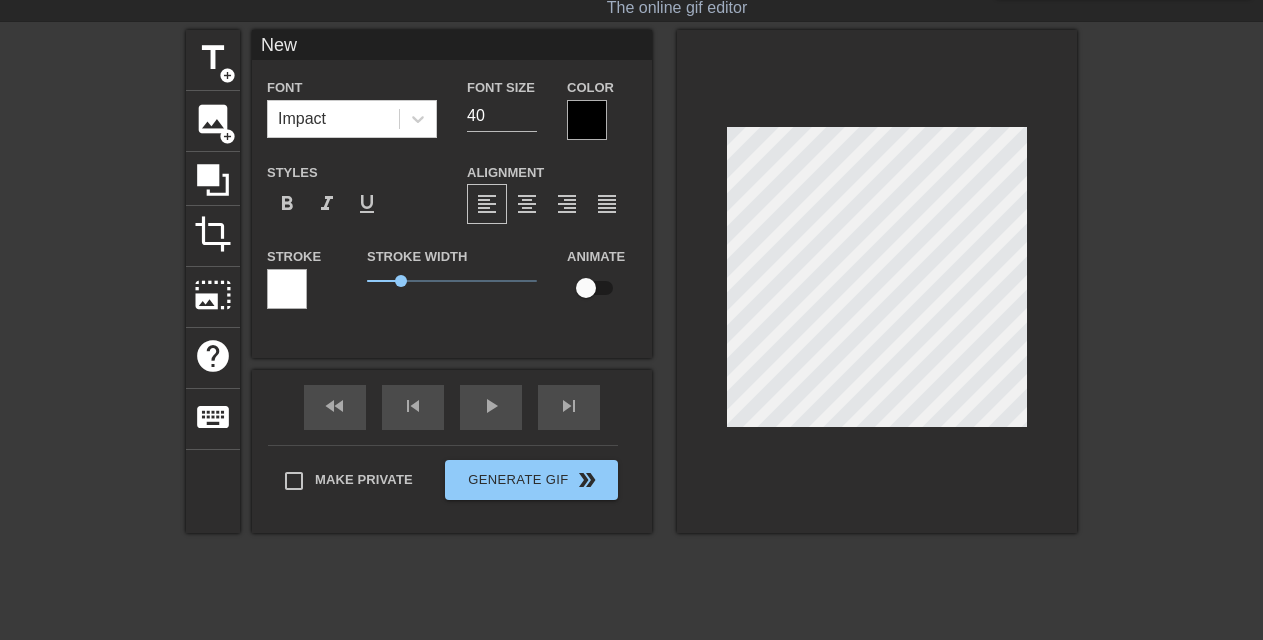 type on "New" 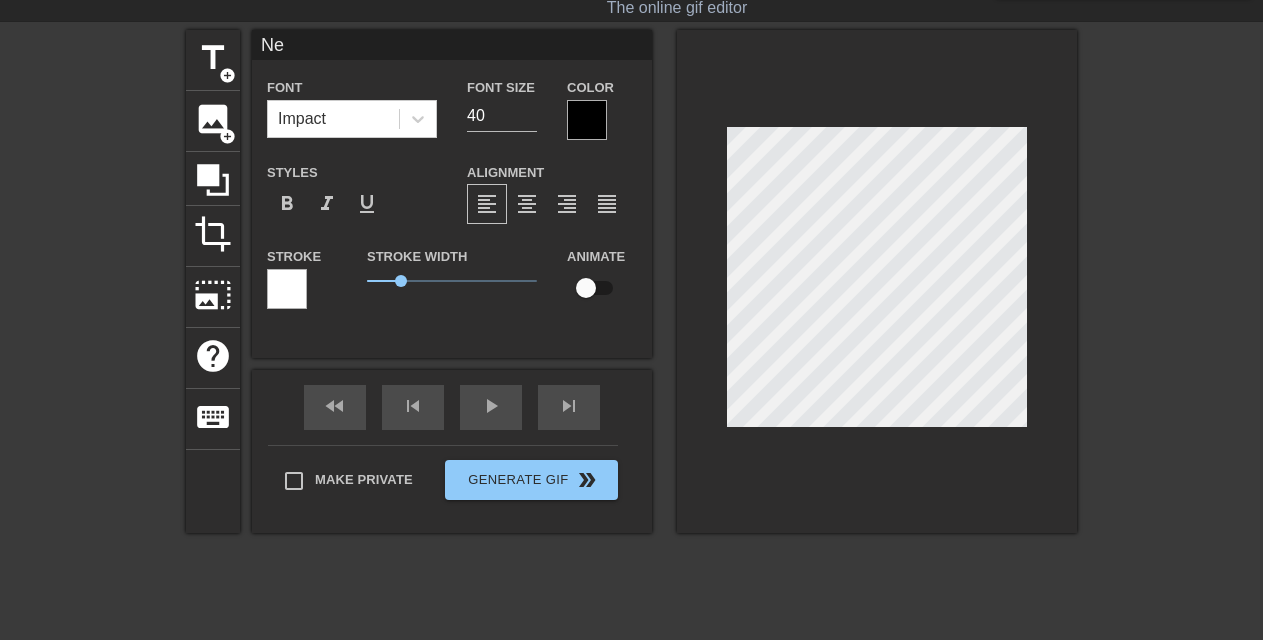type on "N" 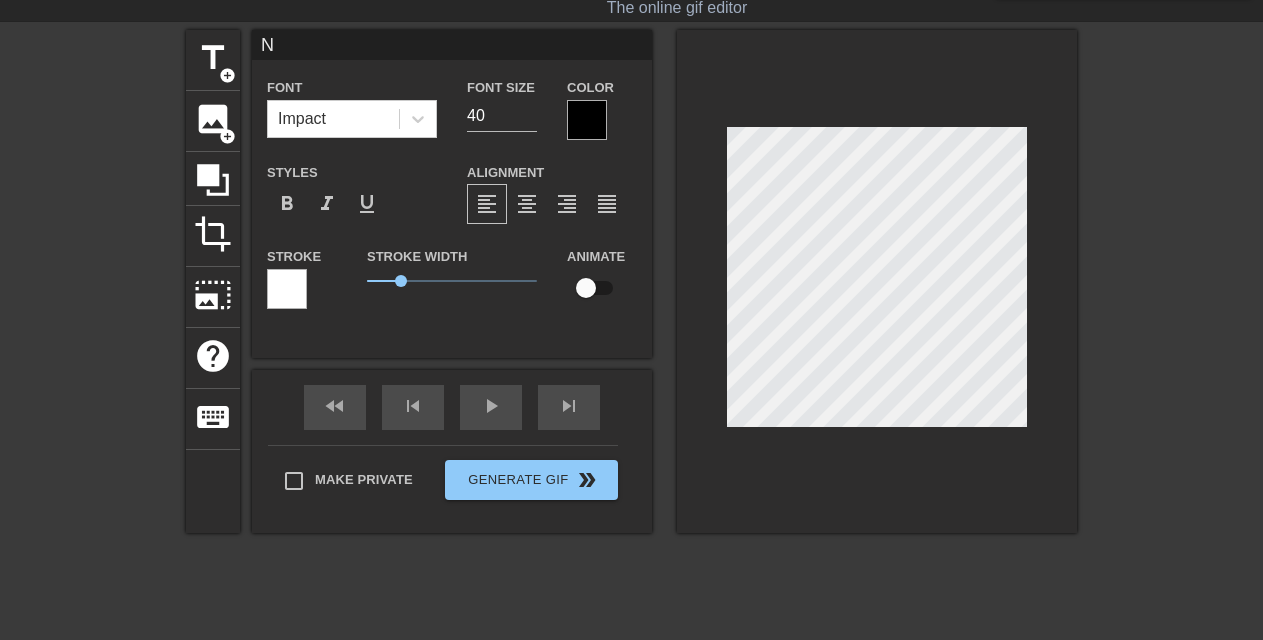 type 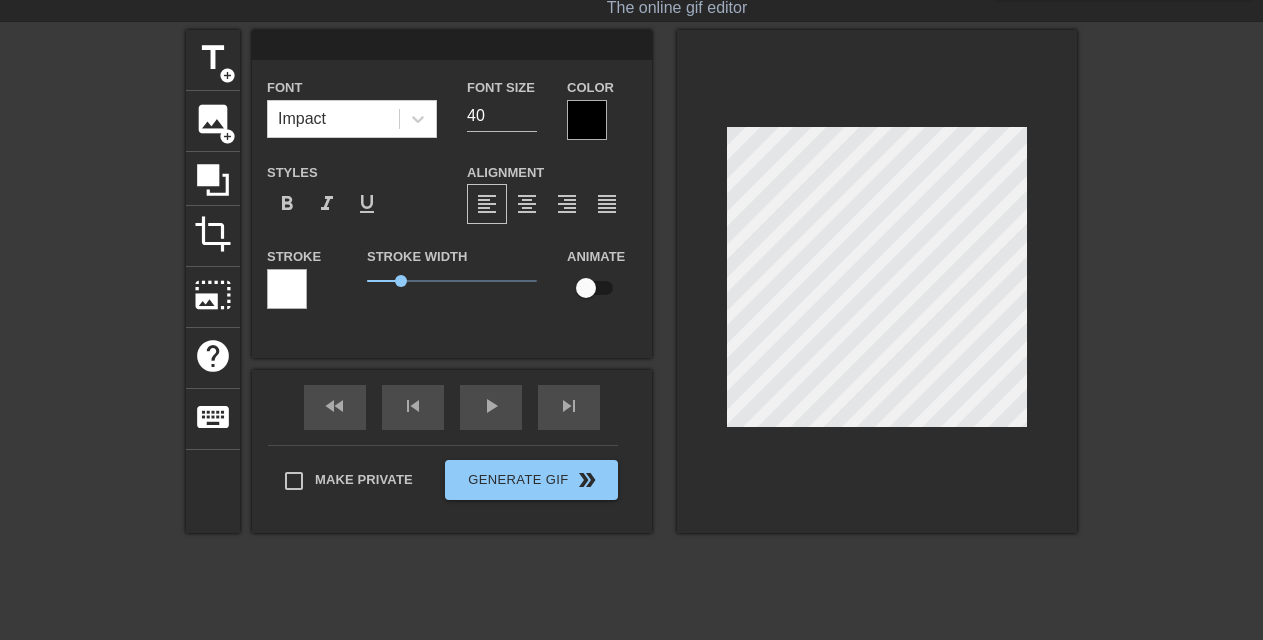 scroll, scrollTop: 3, scrollLeft: 2, axis: both 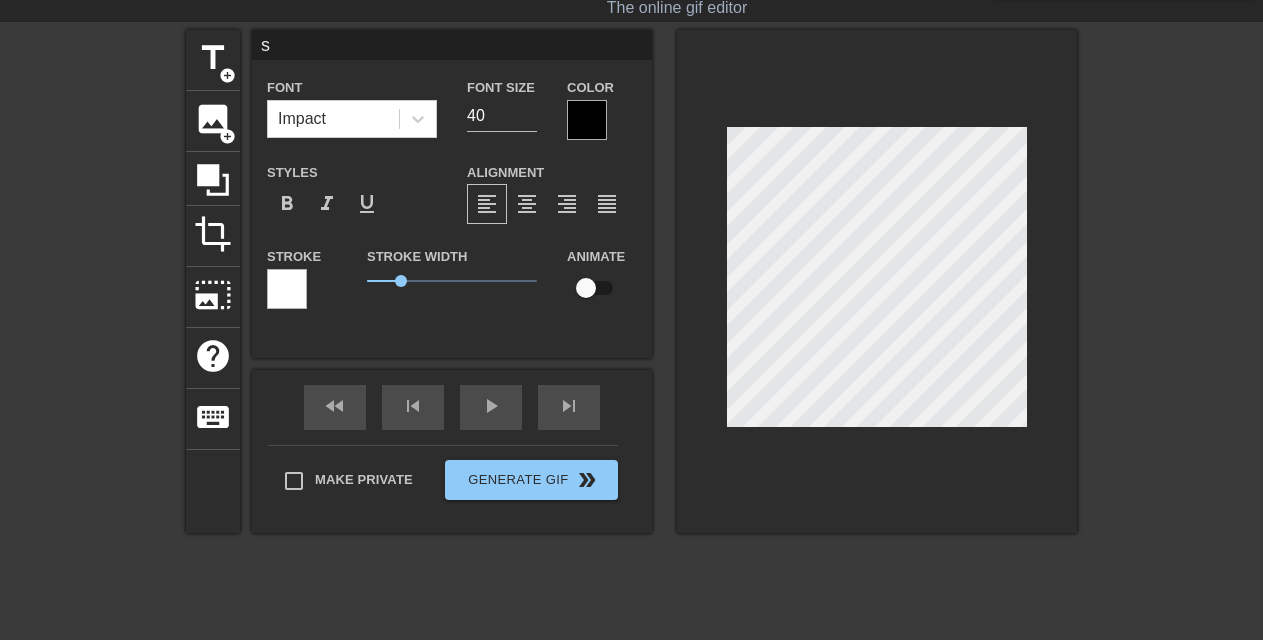 type on "se" 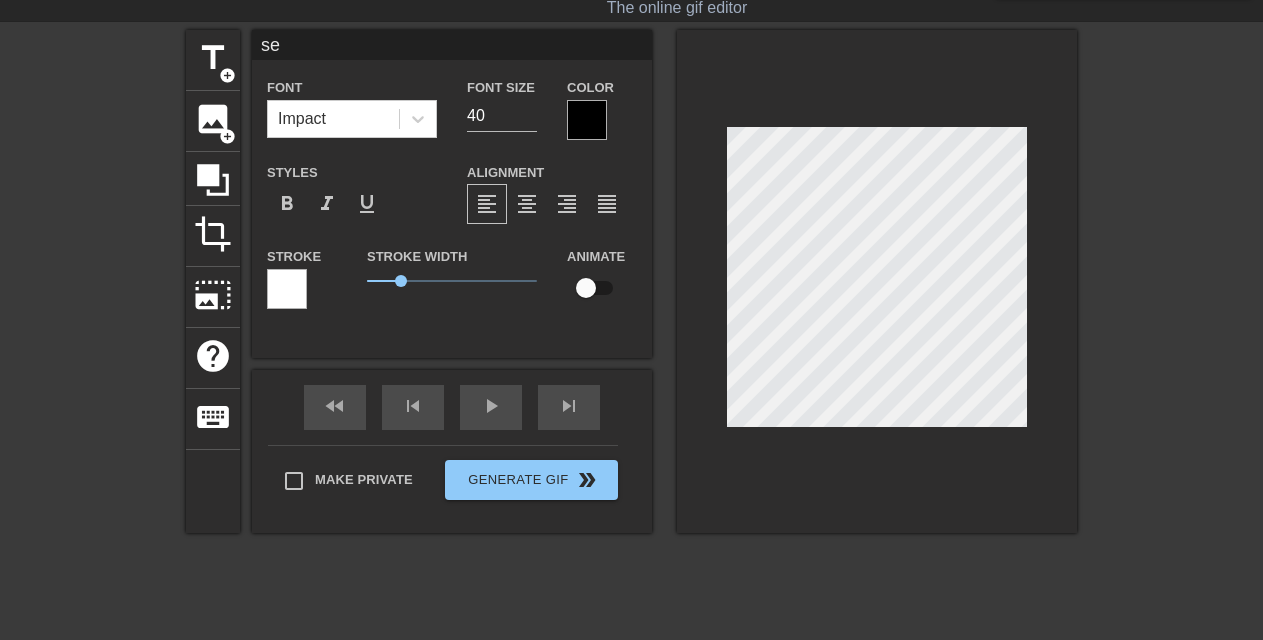 type on "sev" 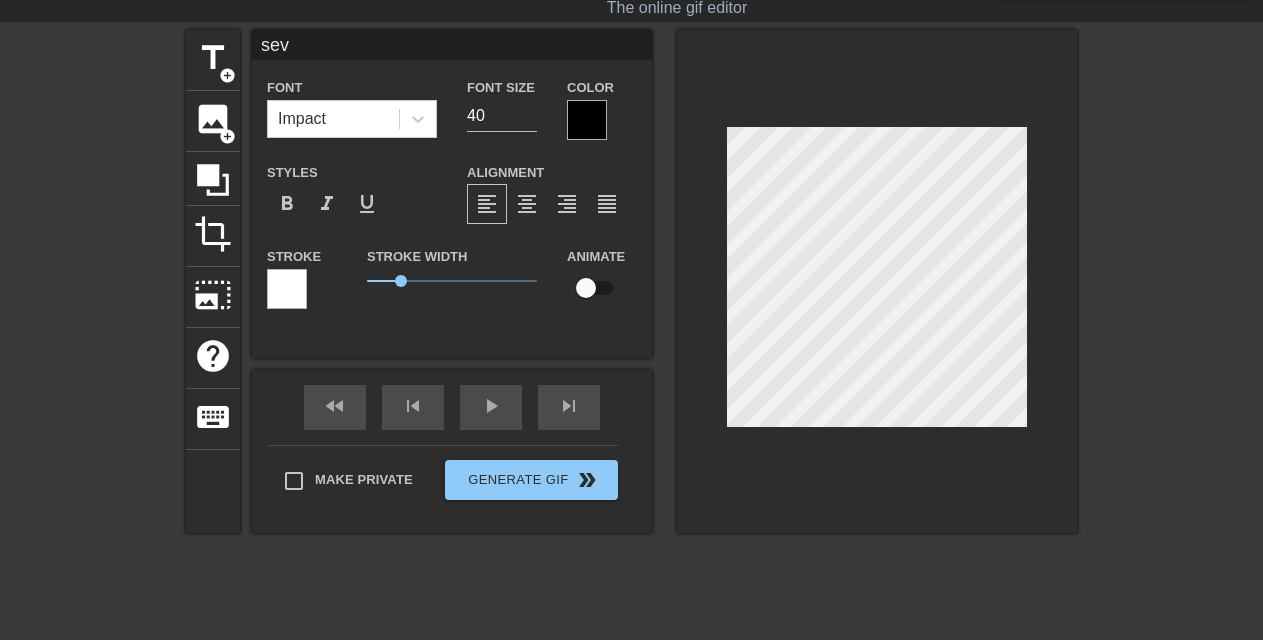 type on "sevd" 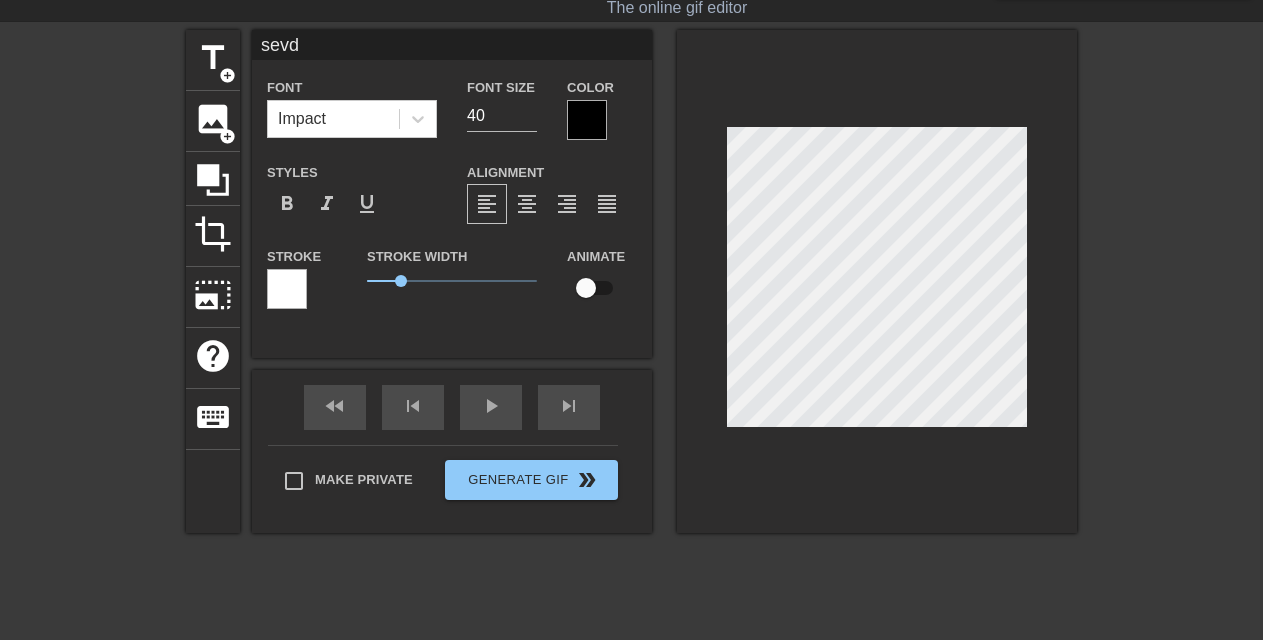 type on "[LAST]" 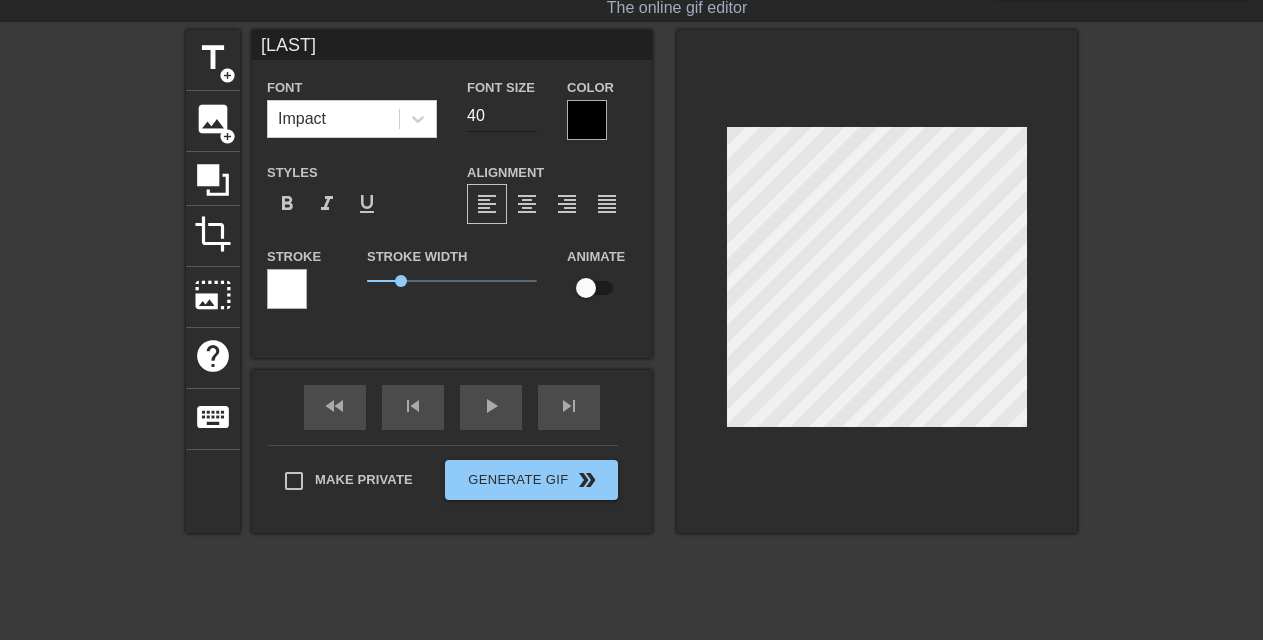 type on "[LAST]" 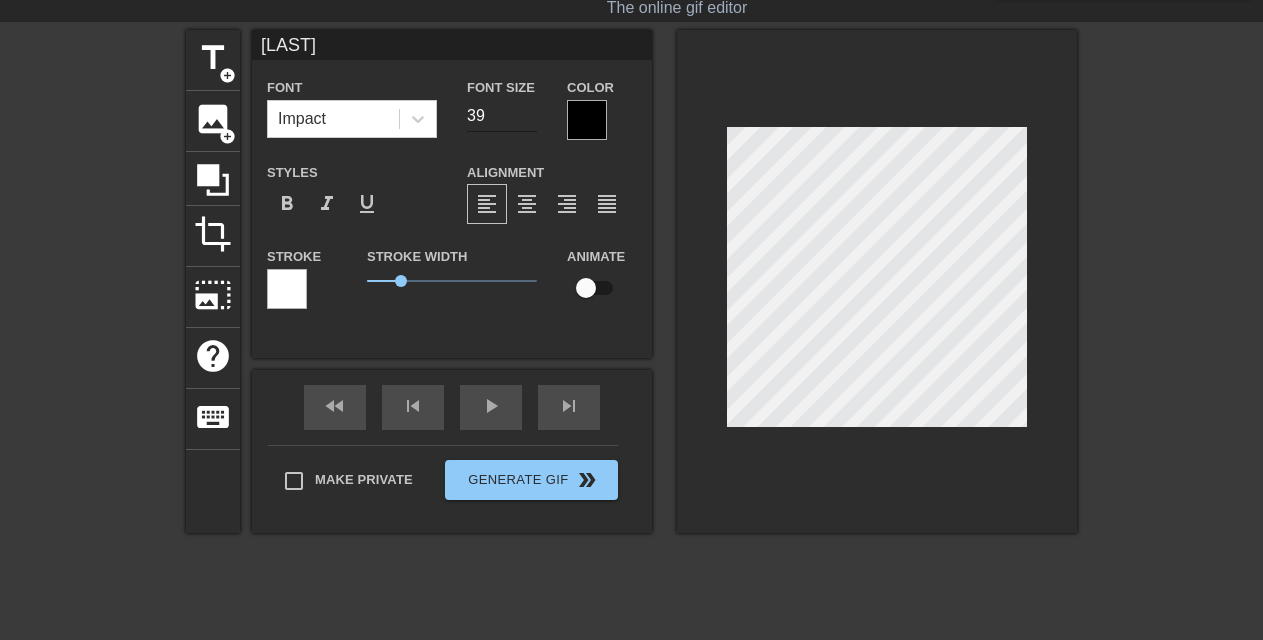 click on "39" at bounding box center [502, 116] 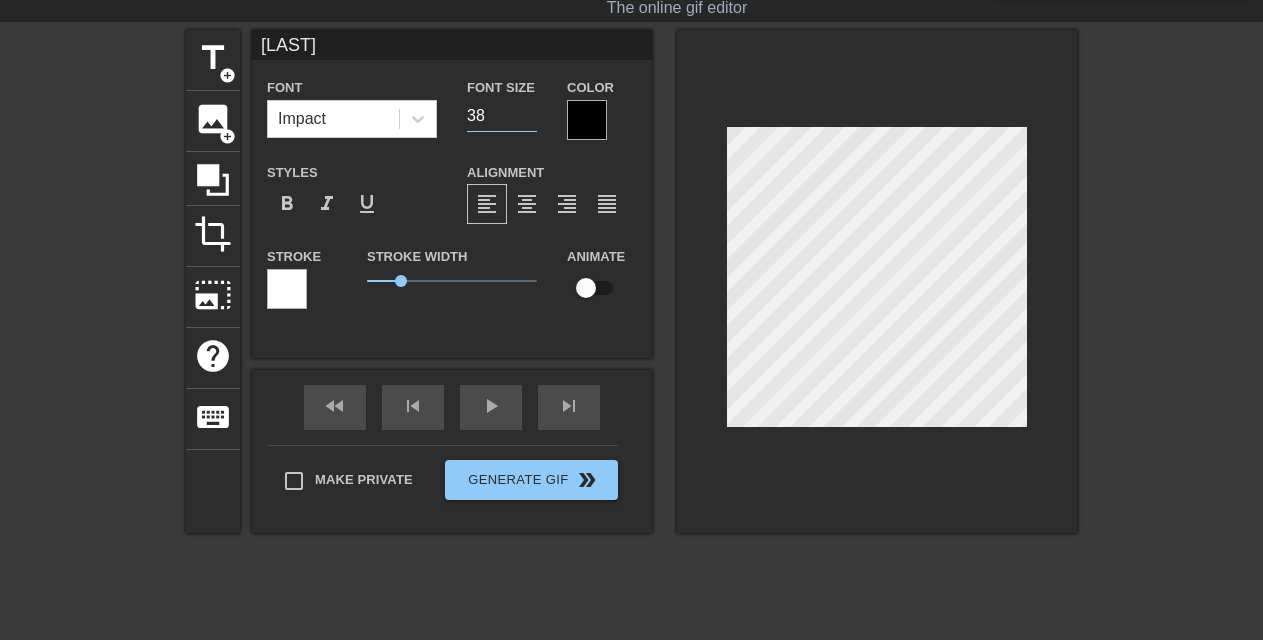 click on "38" at bounding box center (502, 116) 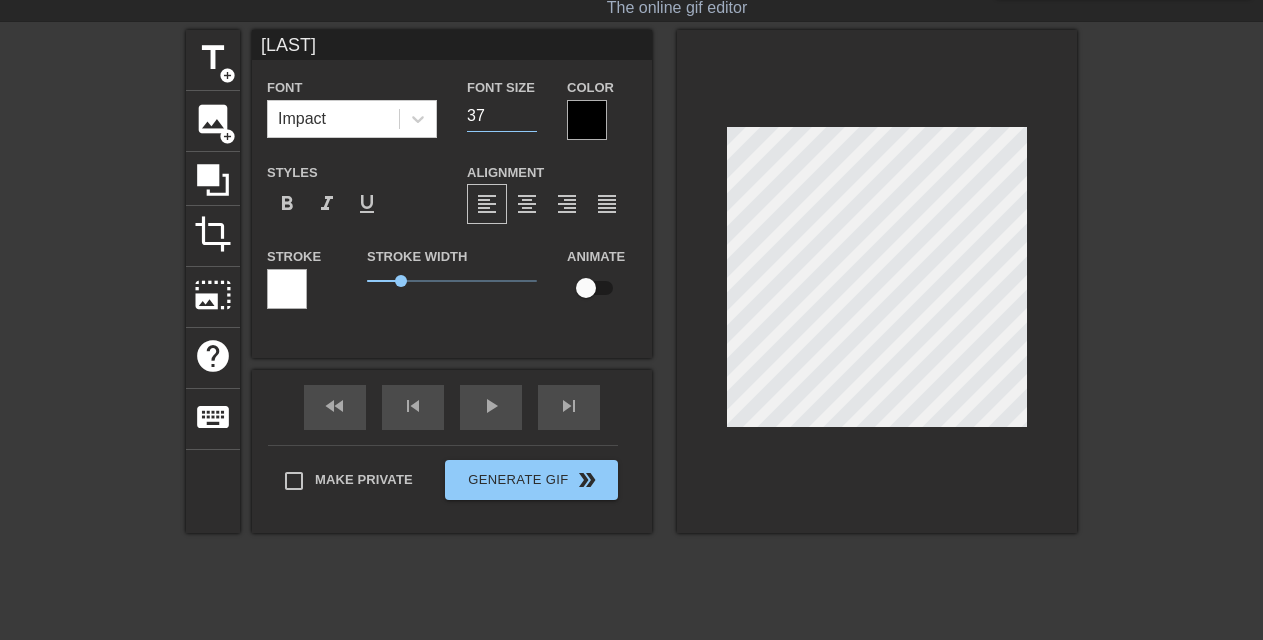 click on "37" at bounding box center [502, 116] 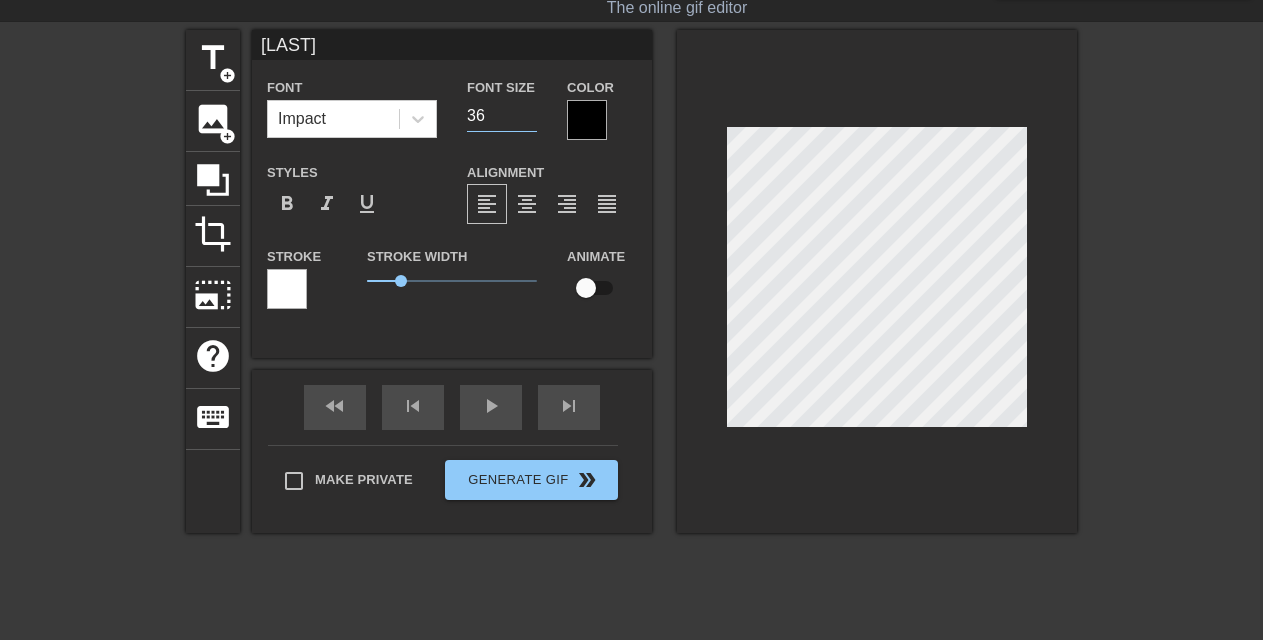 click on "36" at bounding box center [502, 116] 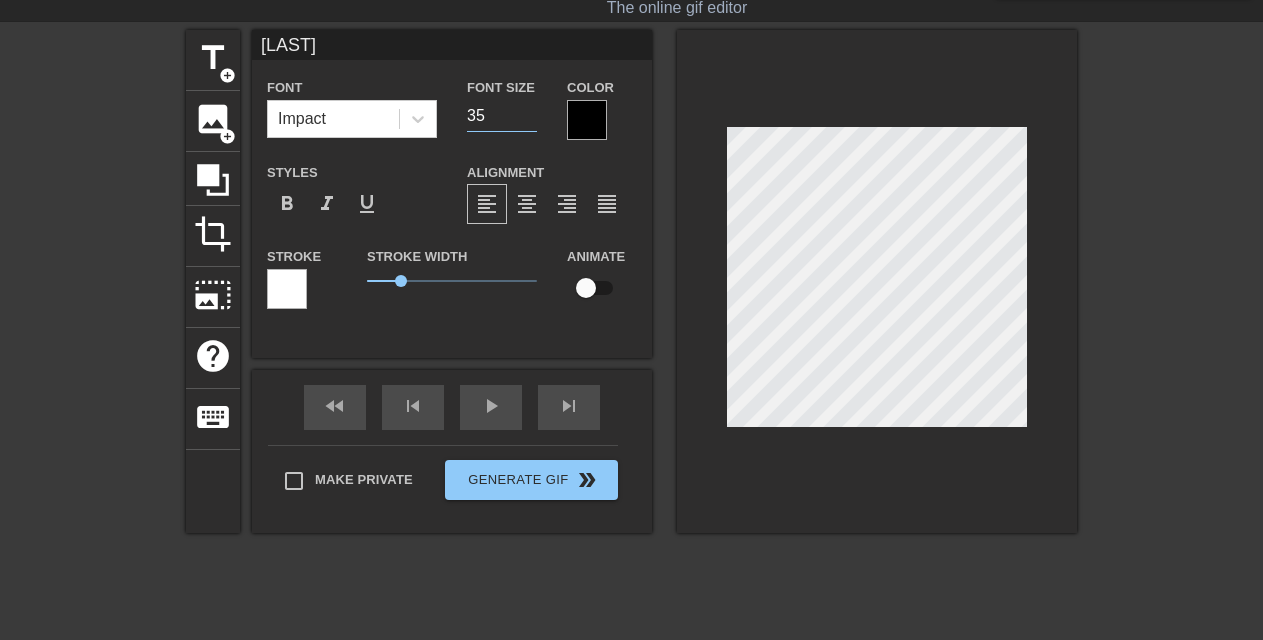 click on "35" at bounding box center [502, 116] 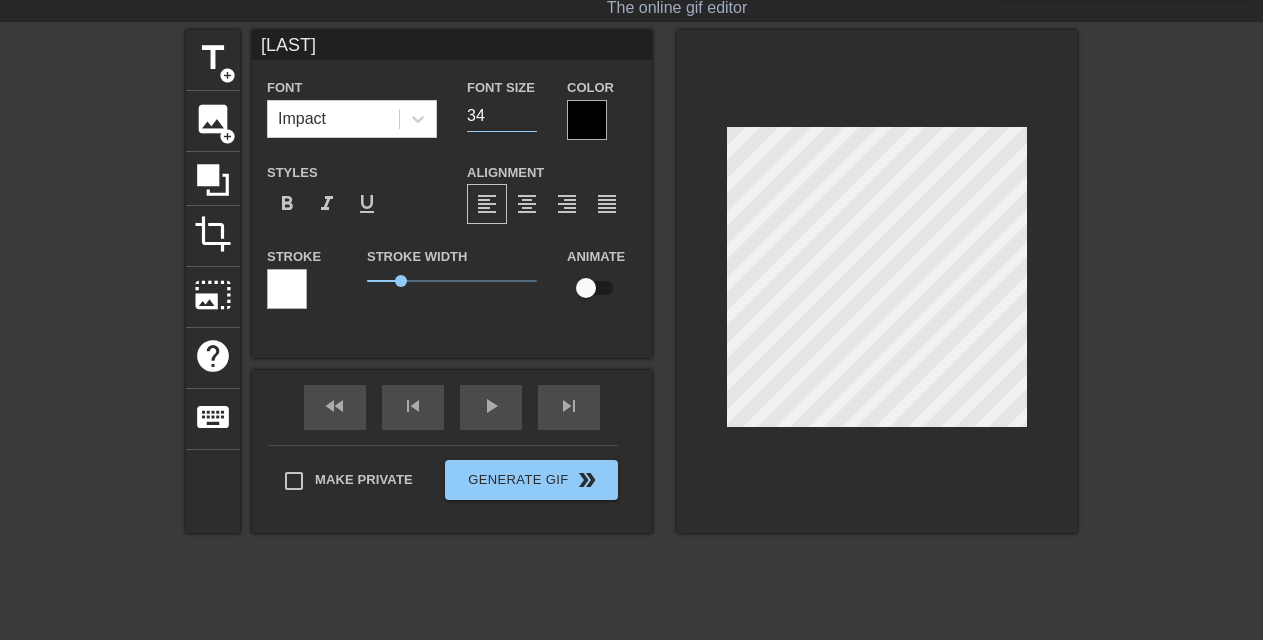 click on "34" at bounding box center (502, 116) 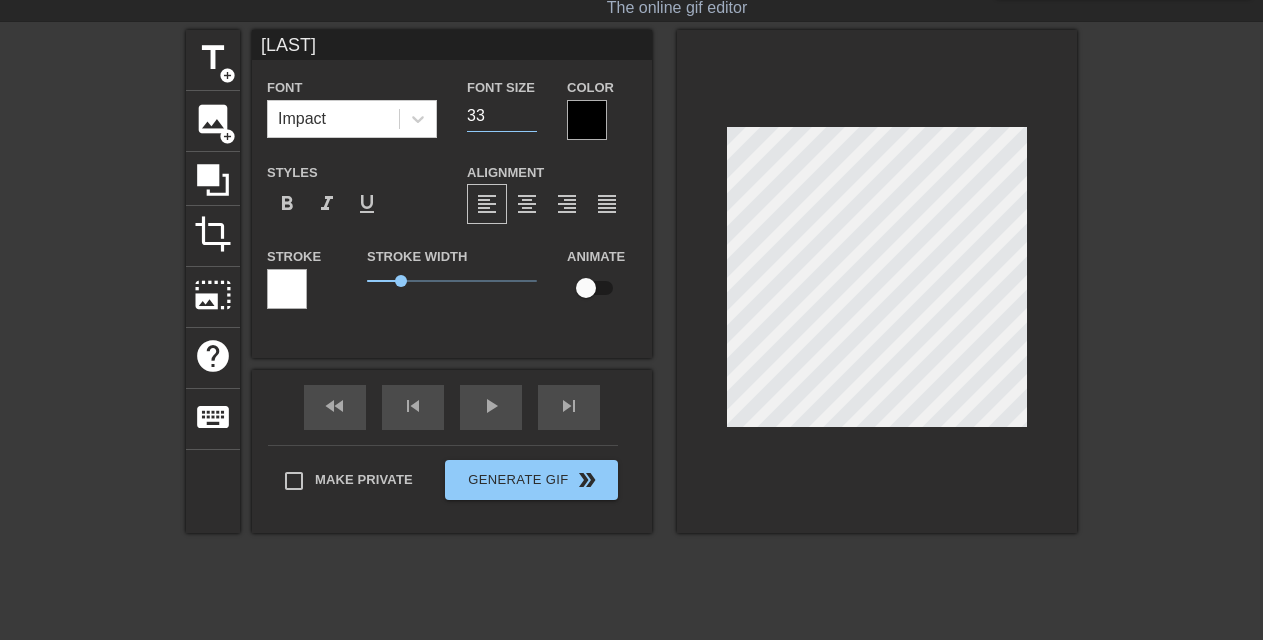 click on "33" at bounding box center (502, 116) 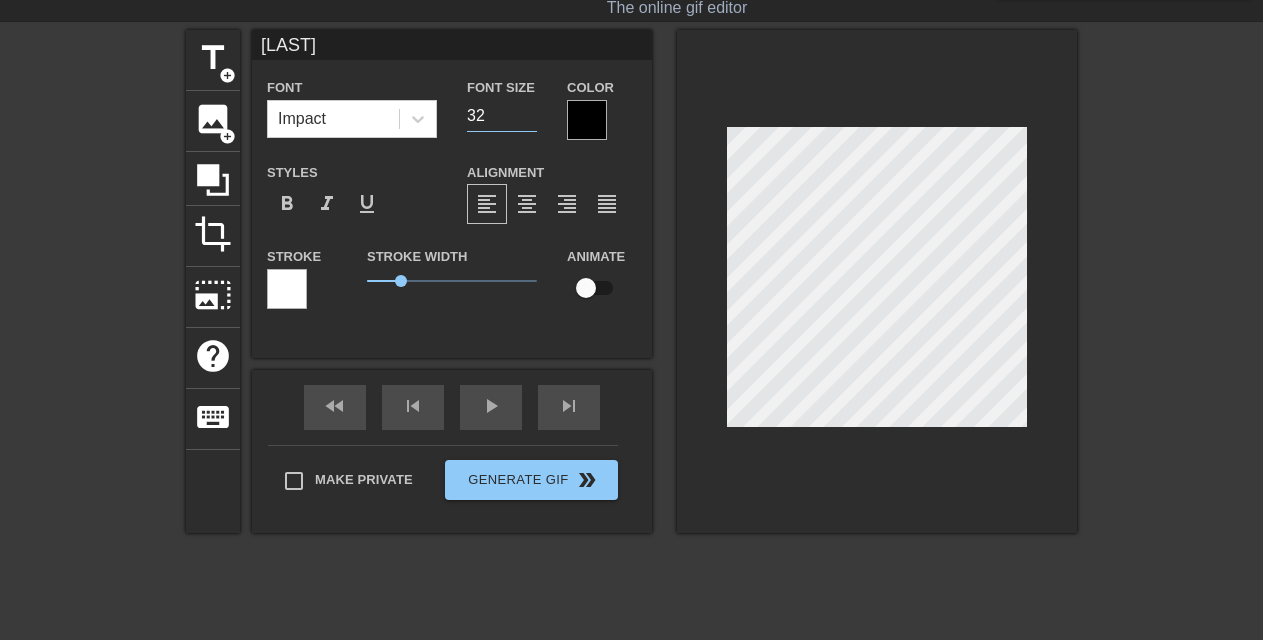 click on "32" at bounding box center (502, 116) 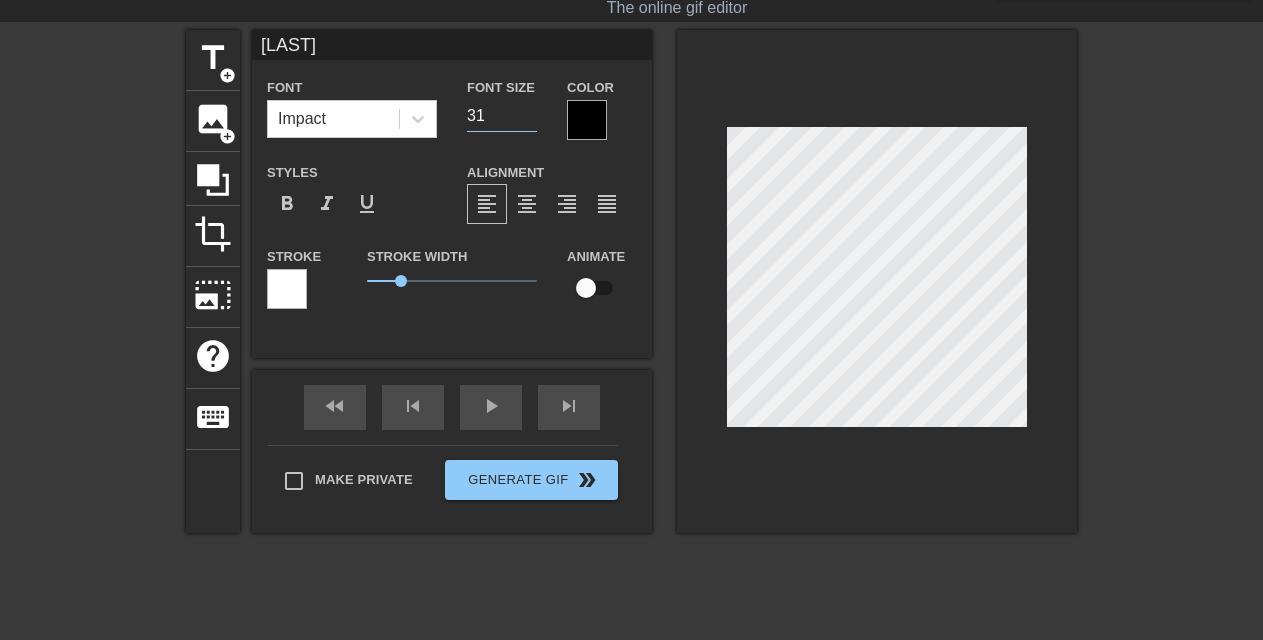click on "31" at bounding box center [502, 116] 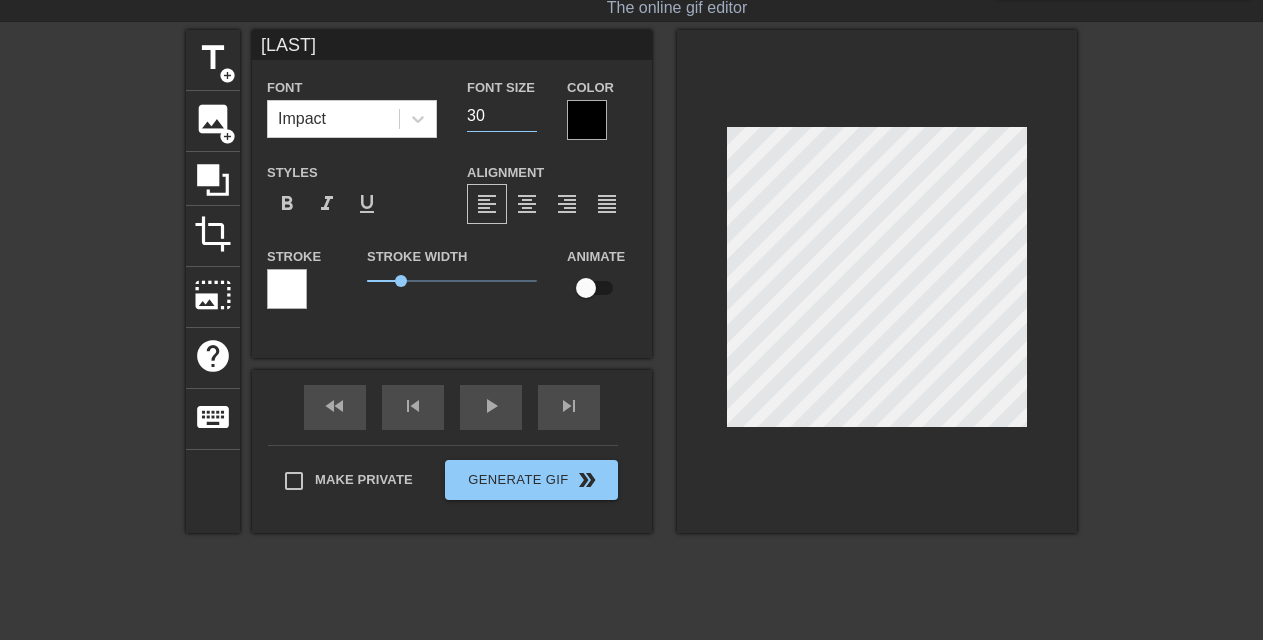type on "30" 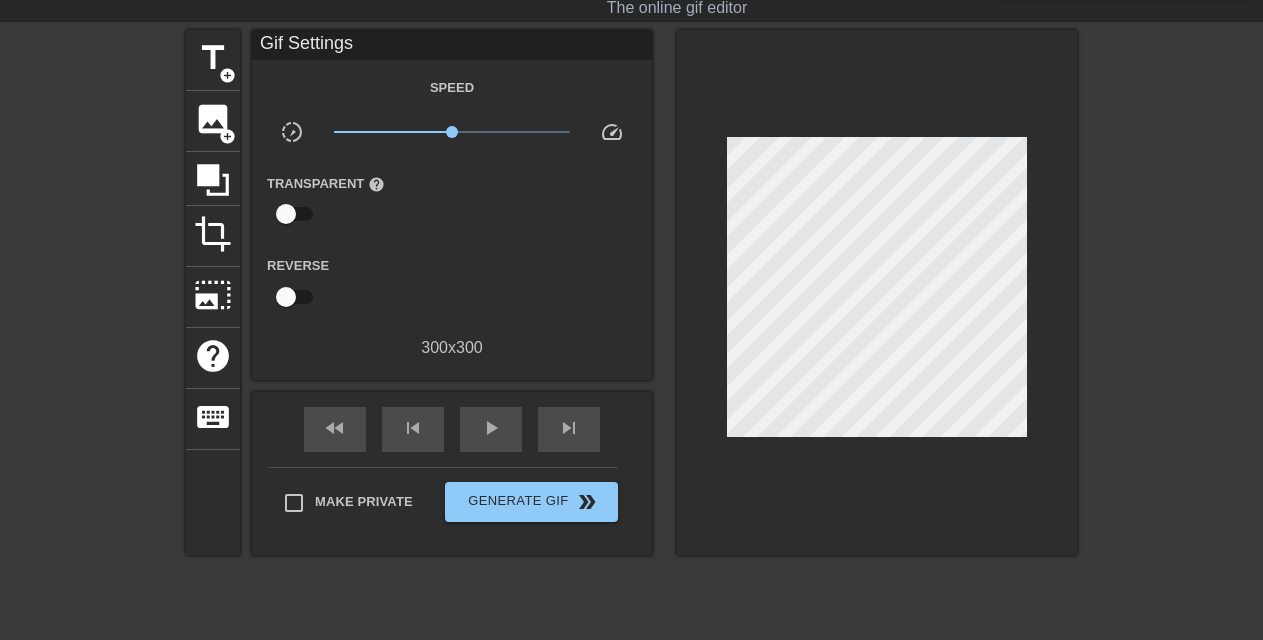 scroll, scrollTop: 174, scrollLeft: 0, axis: vertical 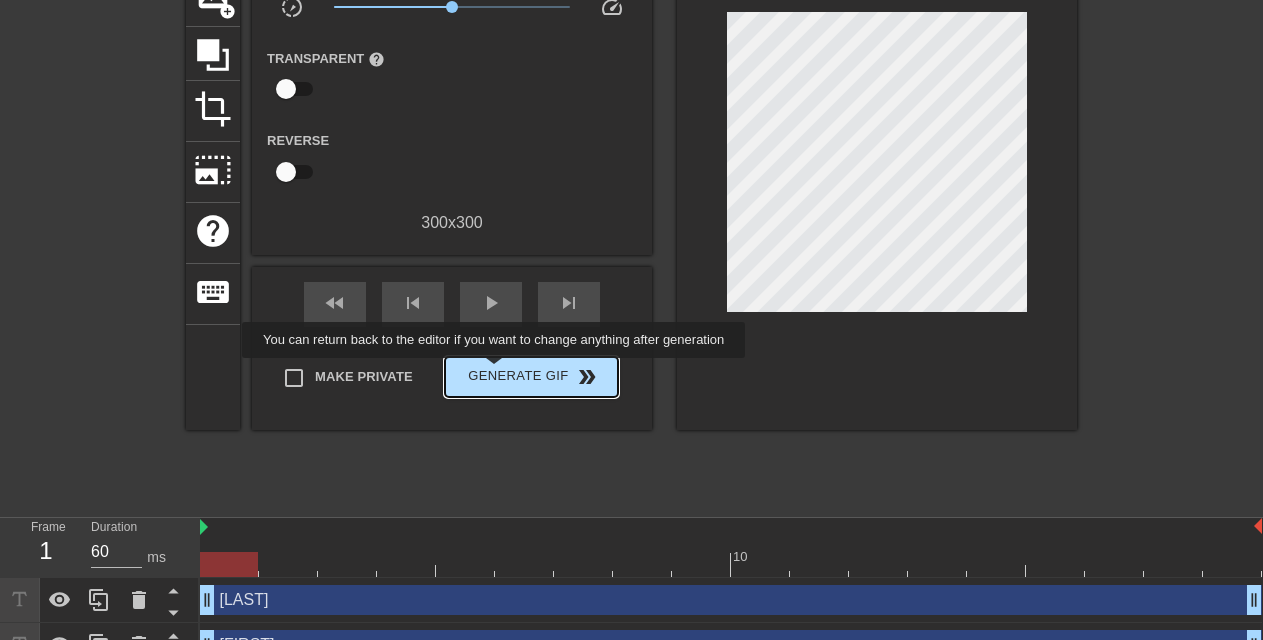 click on "Generate Gif double_arrow" at bounding box center (531, 377) 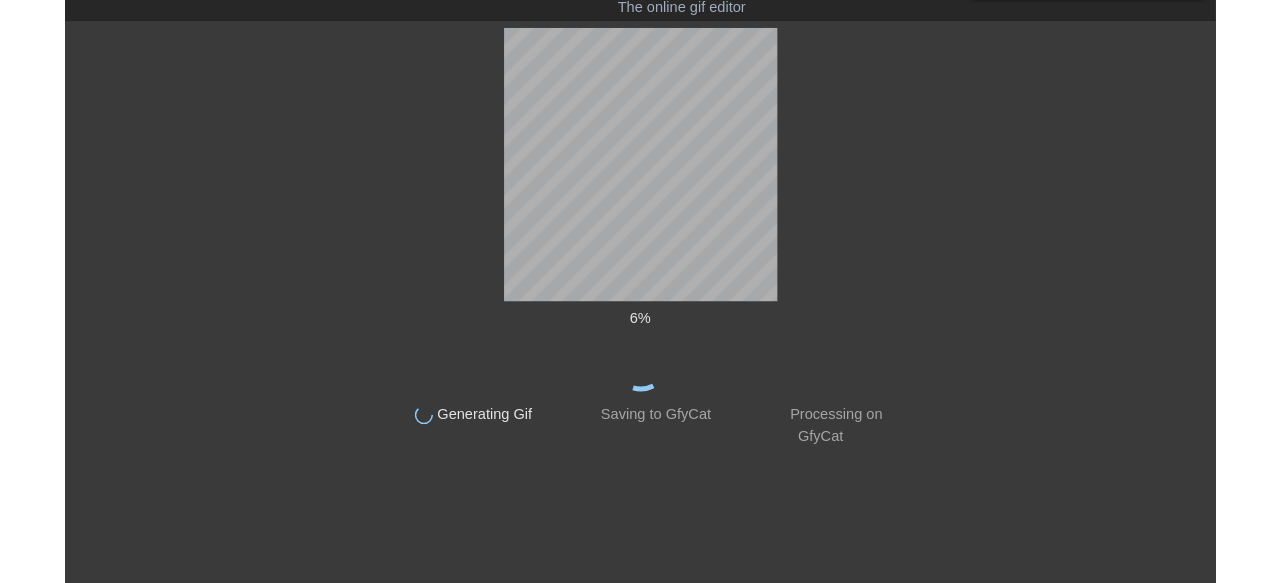scroll, scrollTop: 0, scrollLeft: 0, axis: both 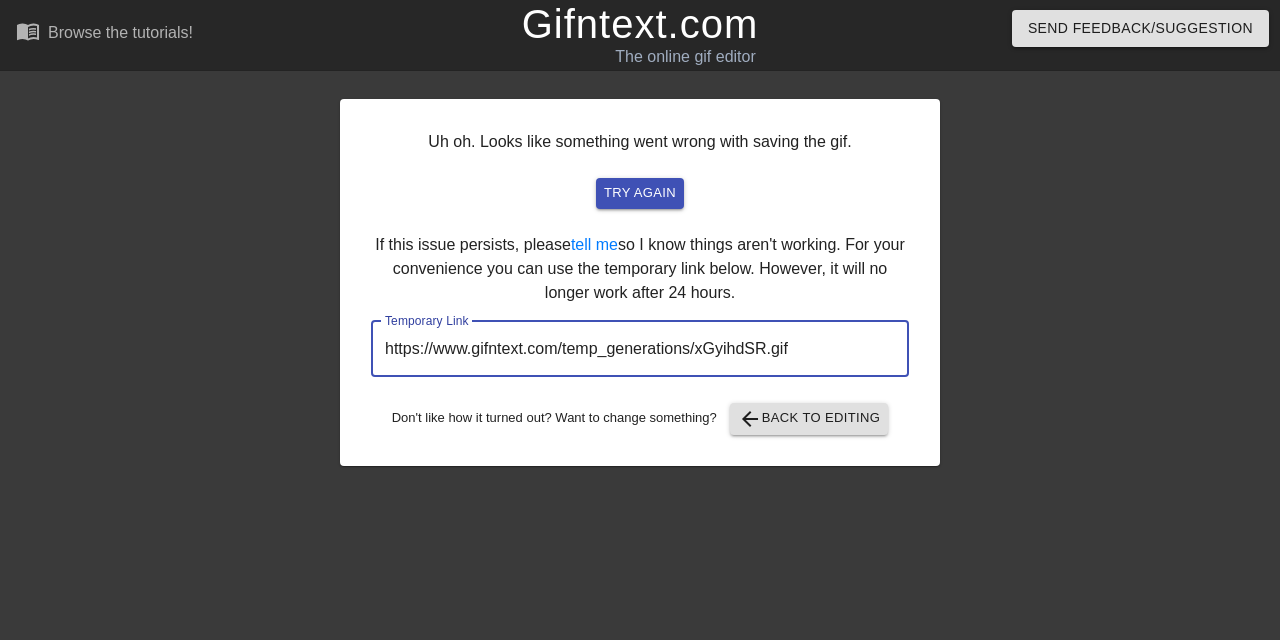 drag, startPoint x: 376, startPoint y: 349, endPoint x: 772, endPoint y: 343, distance: 396.04544 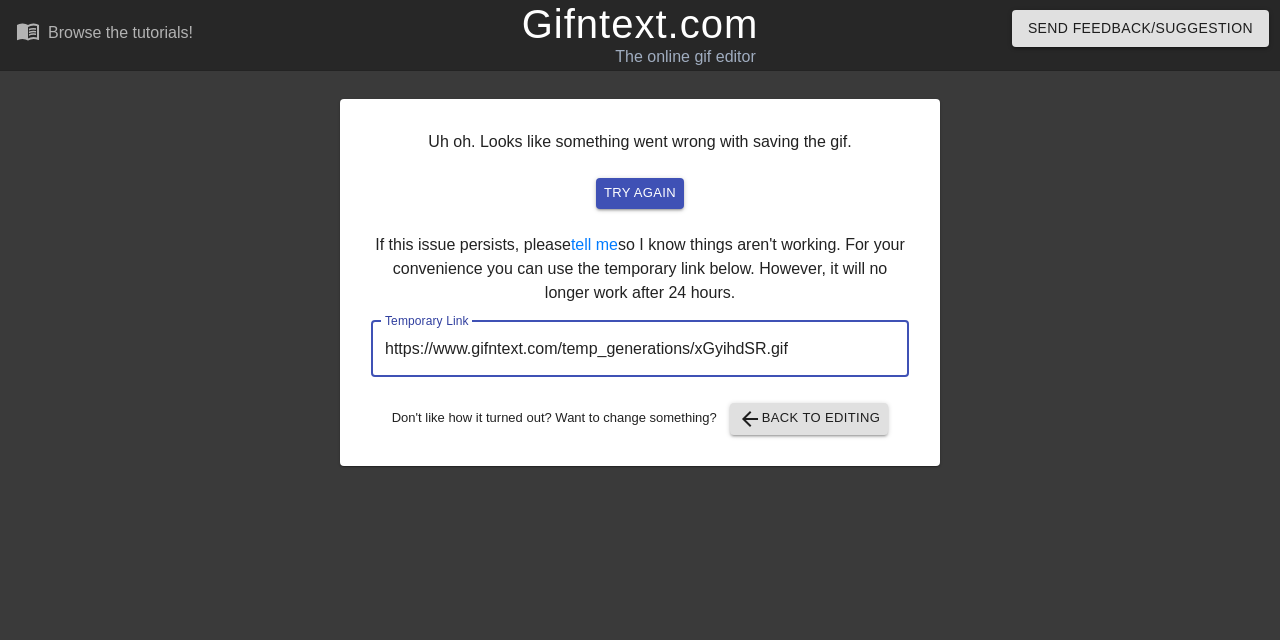 drag, startPoint x: 378, startPoint y: 350, endPoint x: 868, endPoint y: 363, distance: 490.17242 